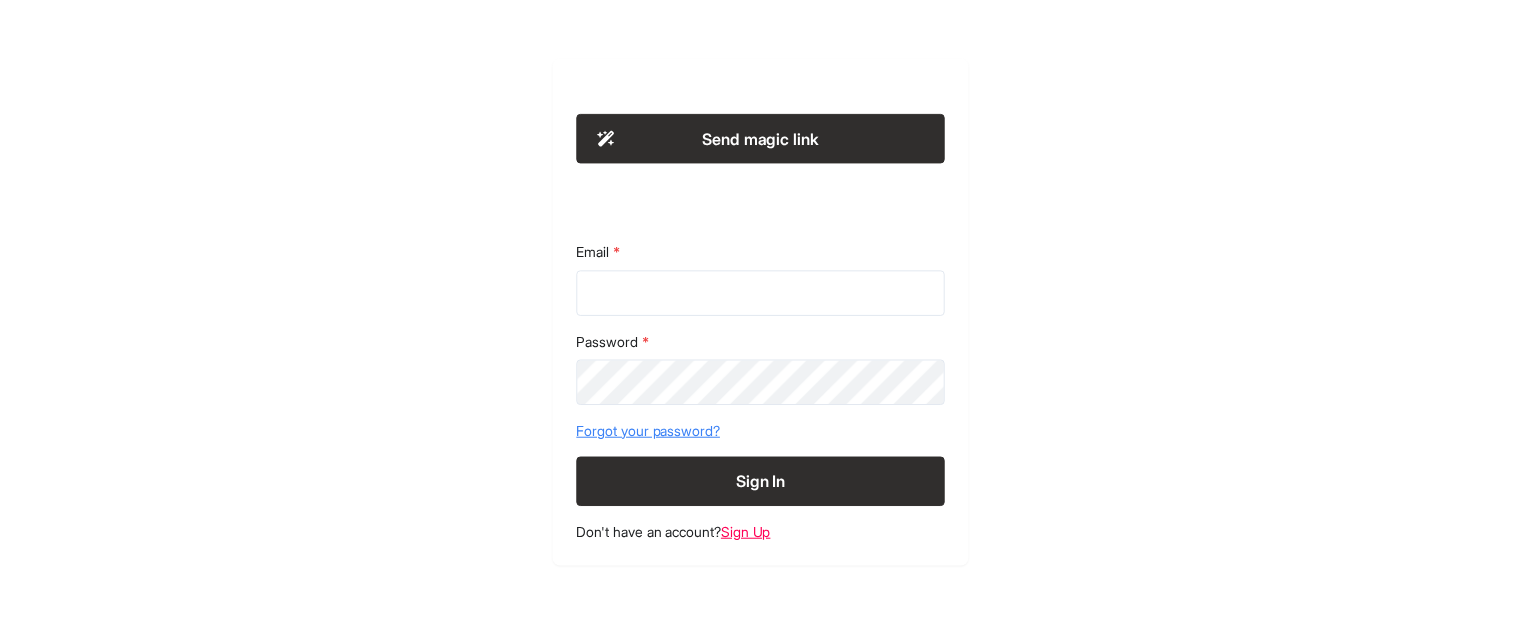 scroll, scrollTop: 0, scrollLeft: 0, axis: both 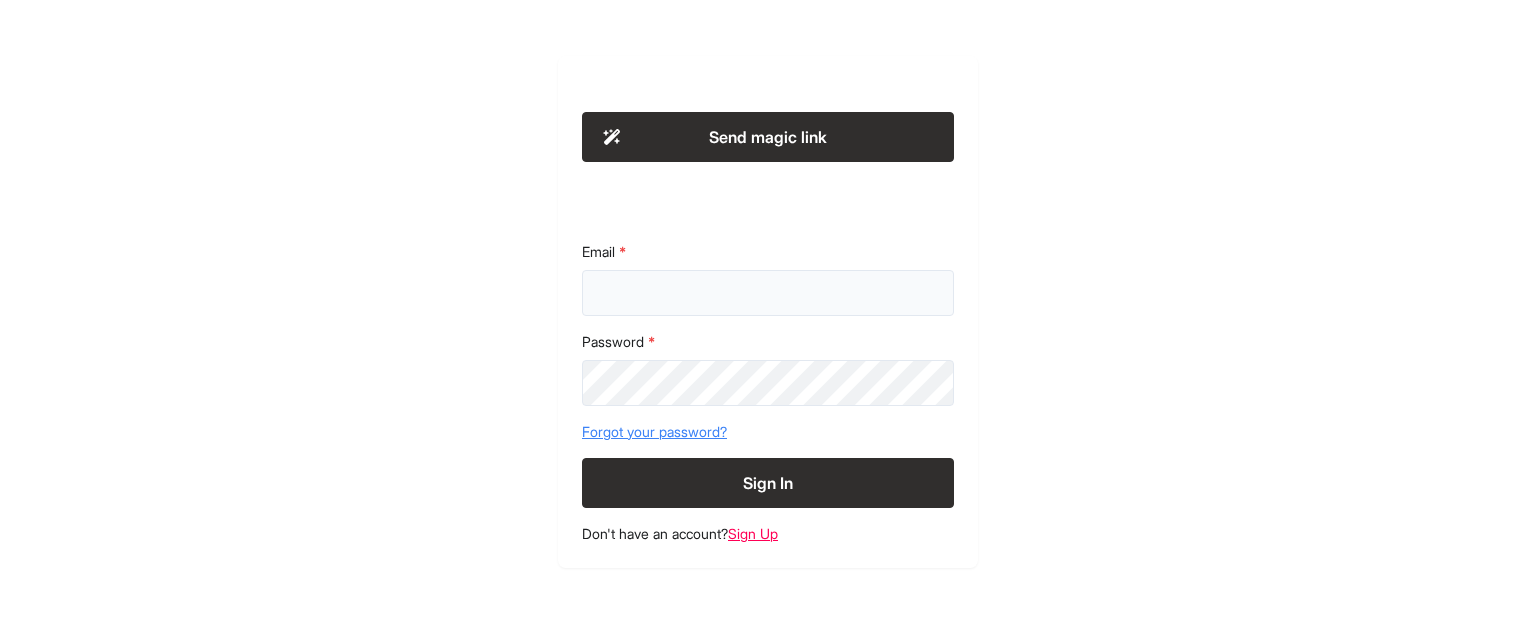 type on "**********" 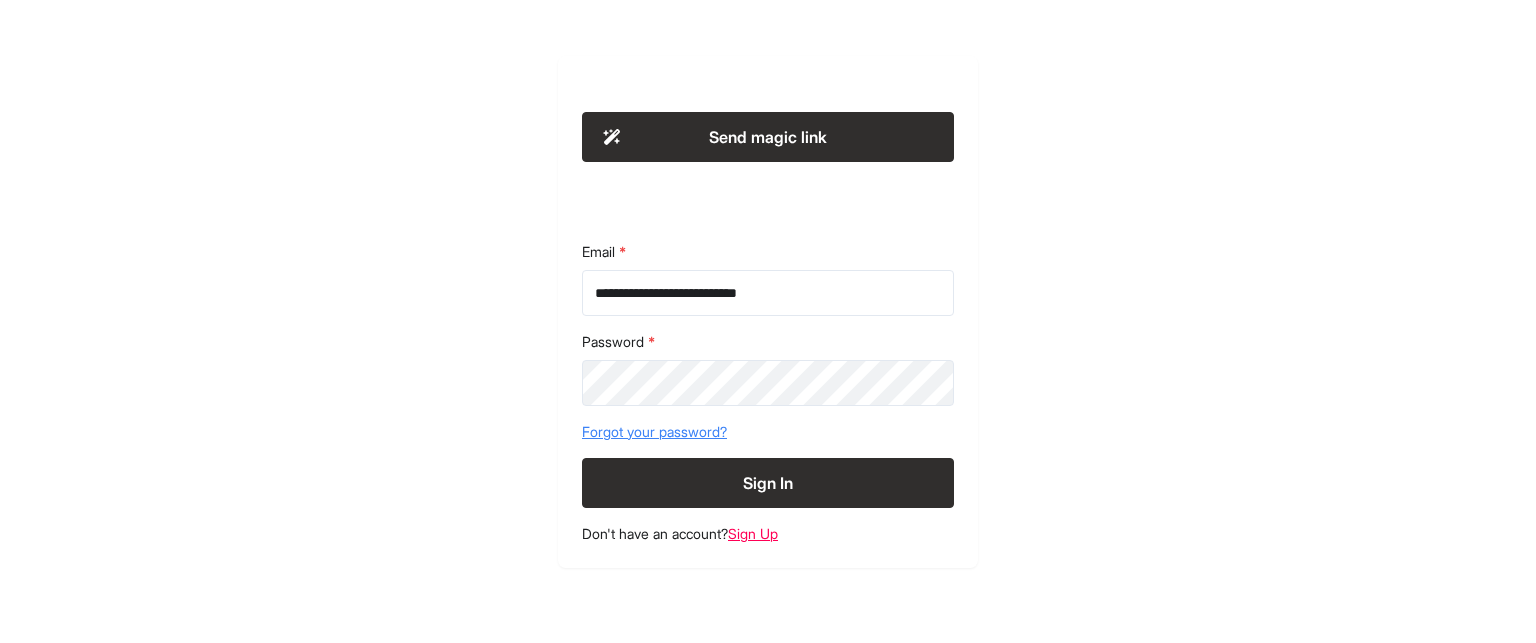 click on "Sign In" at bounding box center (768, 483) 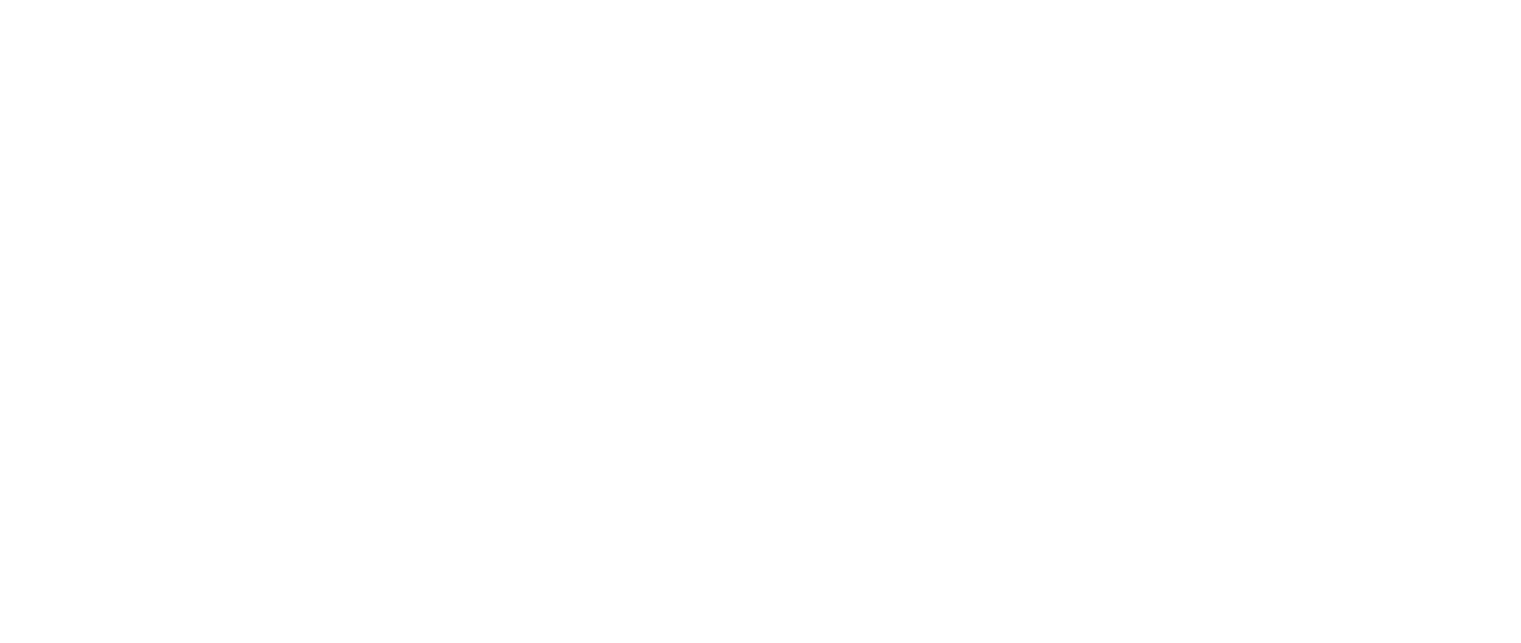 scroll, scrollTop: 0, scrollLeft: 0, axis: both 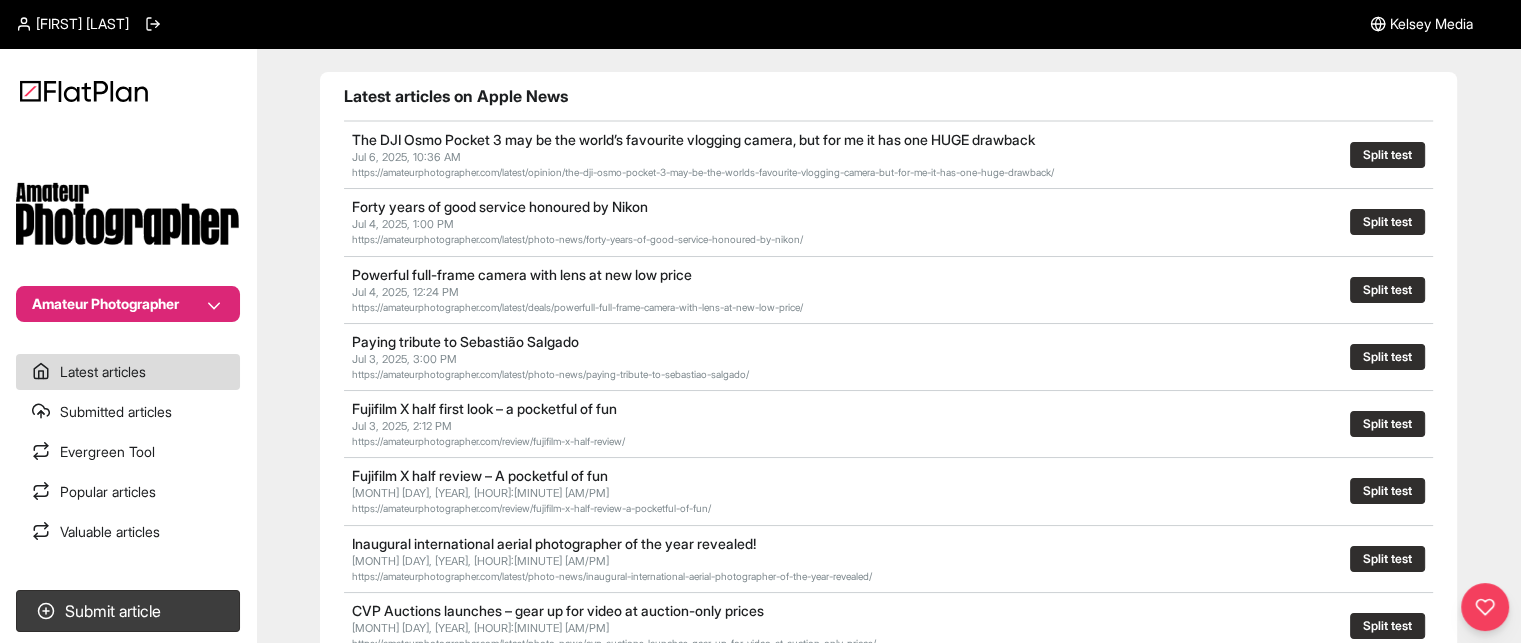 click on "Amateur Photographer" at bounding box center (128, 304) 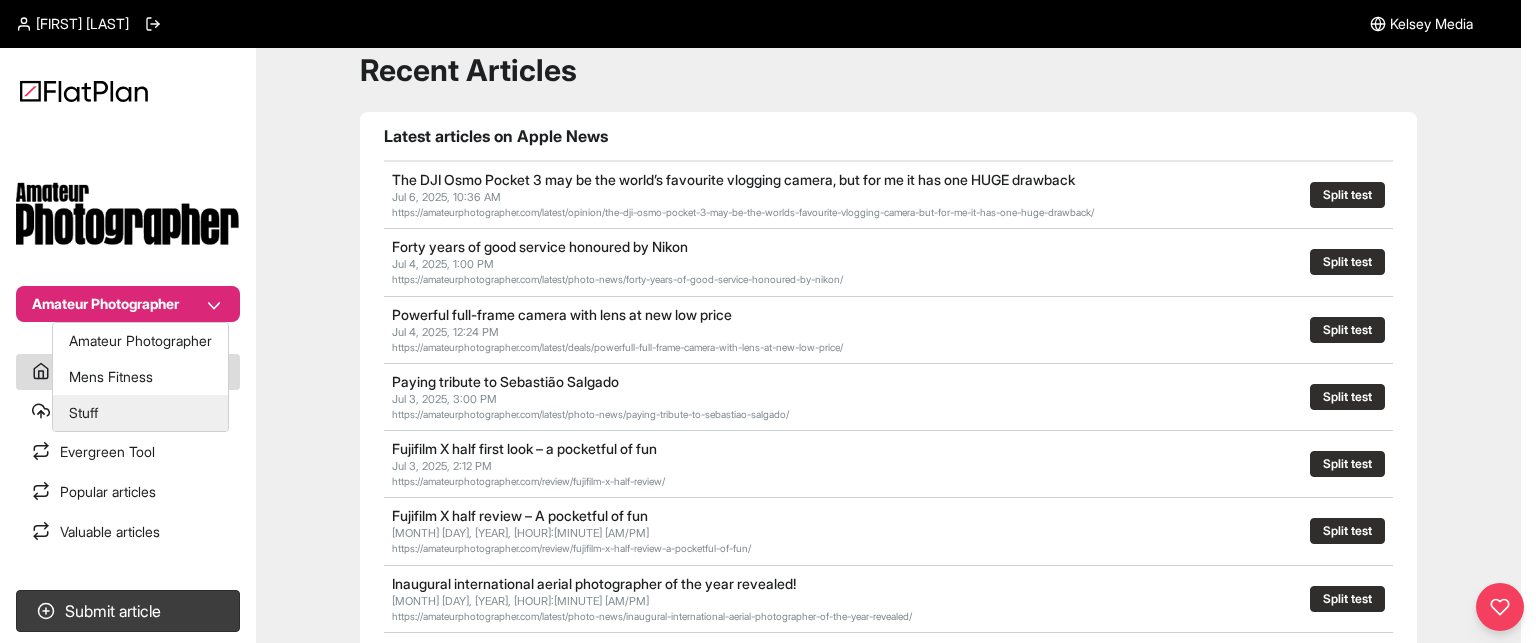 click on "Stuff" at bounding box center (140, 413) 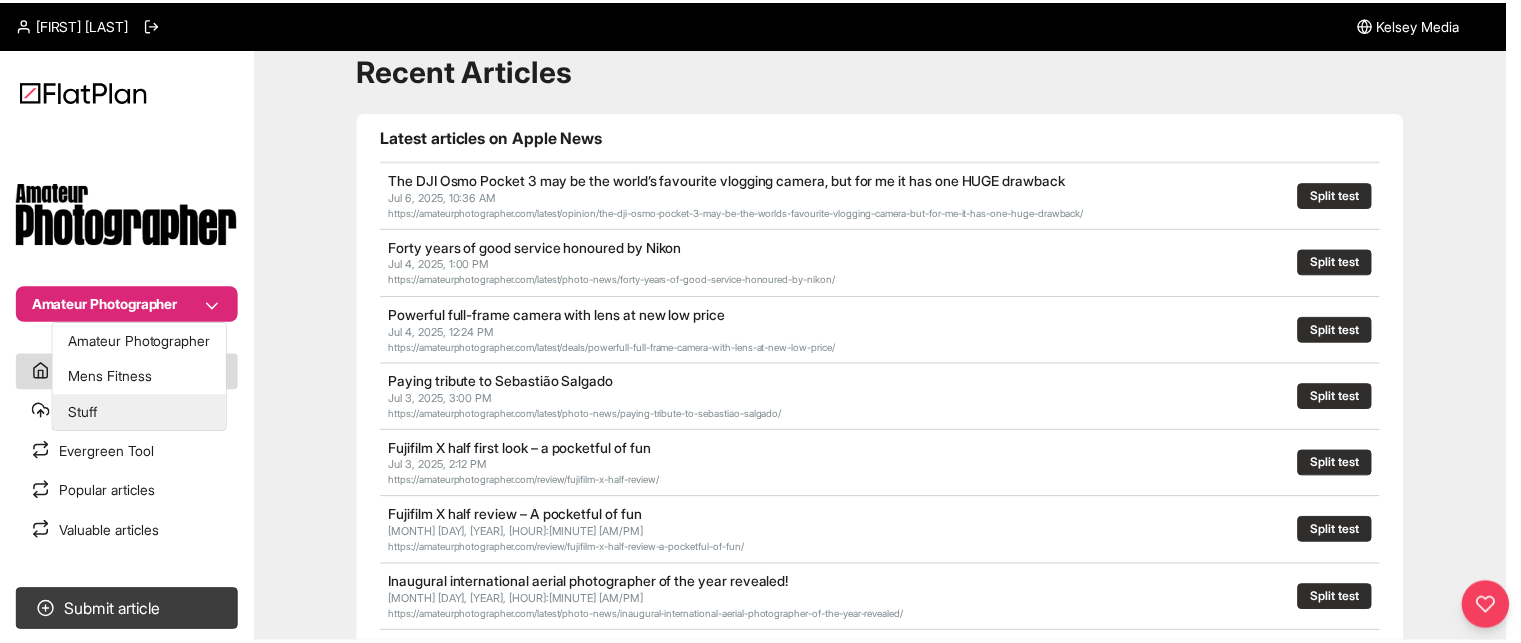 scroll, scrollTop: 96, scrollLeft: 0, axis: vertical 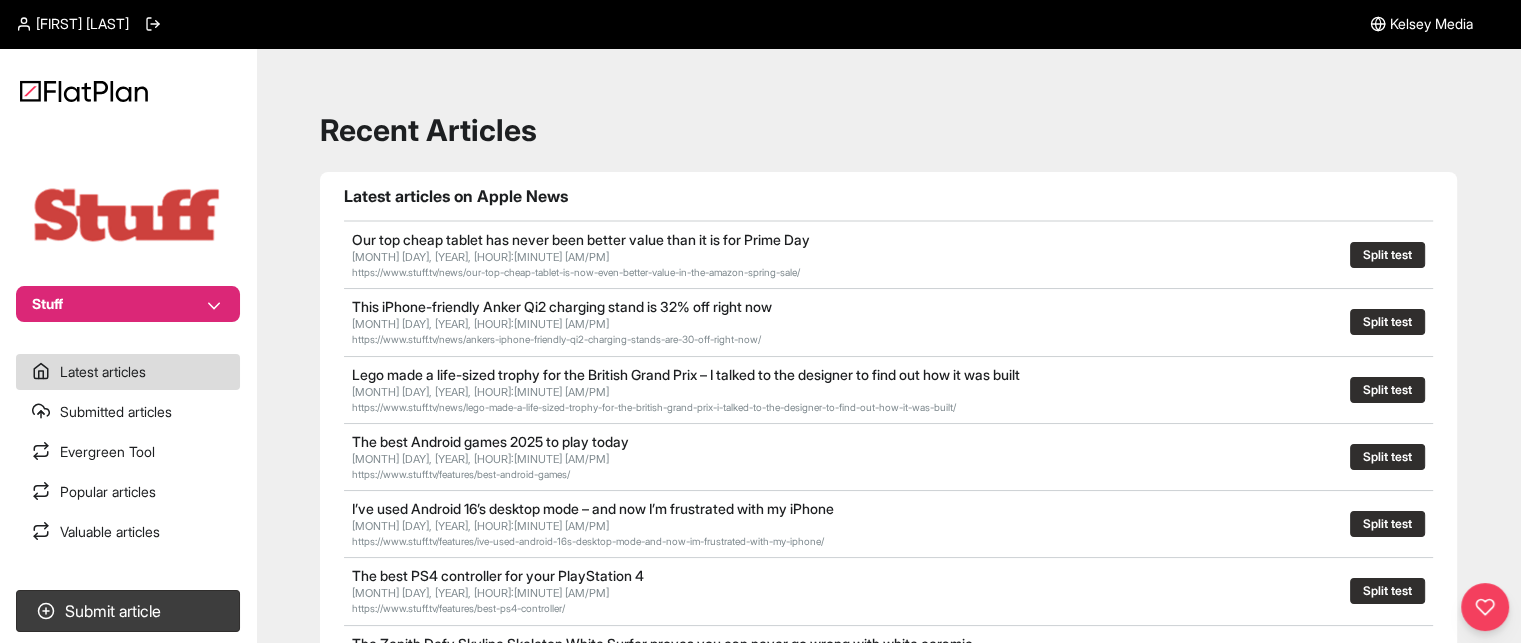 click on "Submit article" at bounding box center (128, 611) 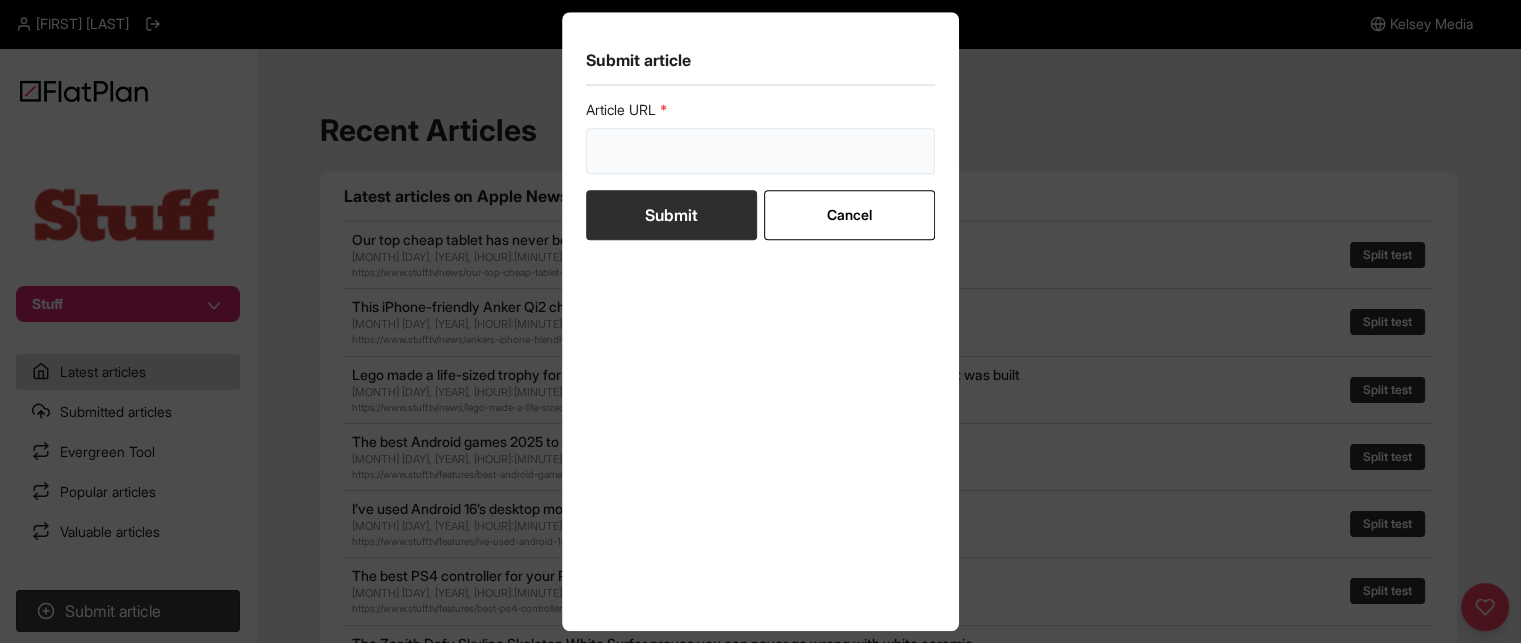 click at bounding box center [761, 151] 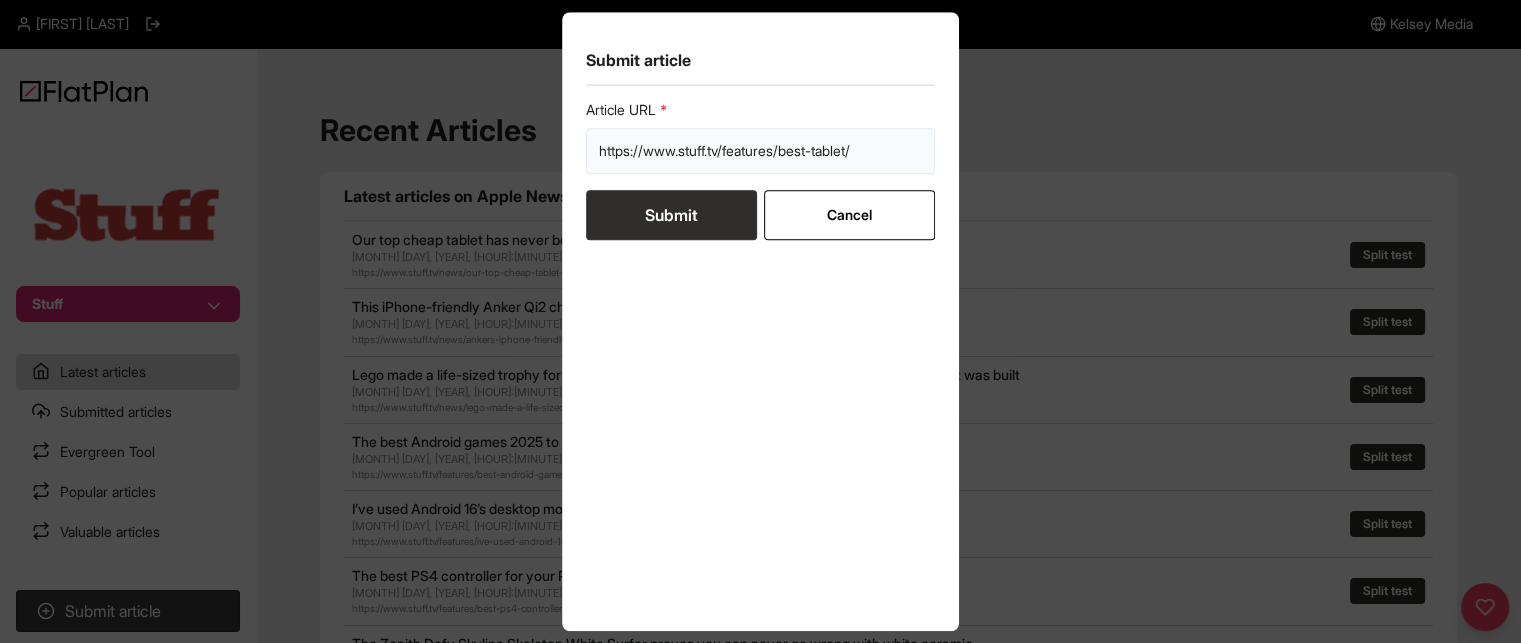type on "https://www.stuff.tv/features/best-tablet/" 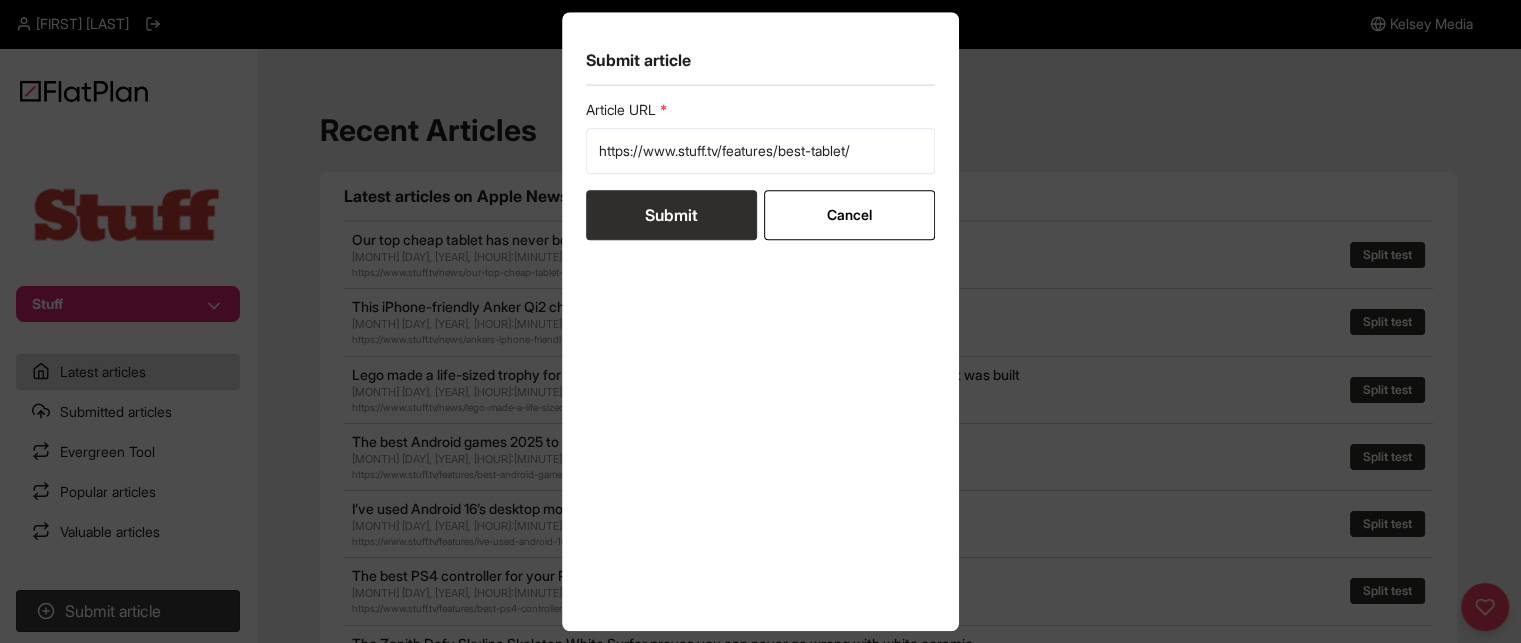 click on "Submit" at bounding box center [671, 215] 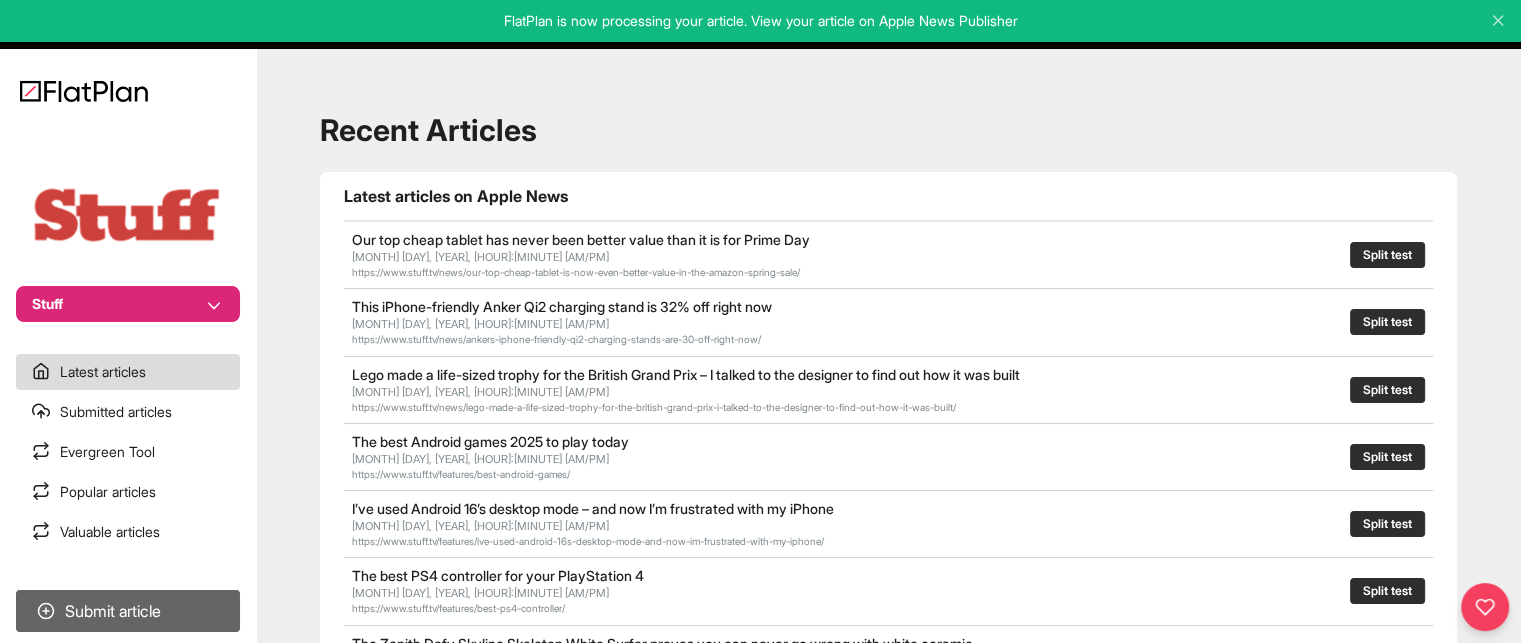 click on "Submit article" at bounding box center (128, 611) 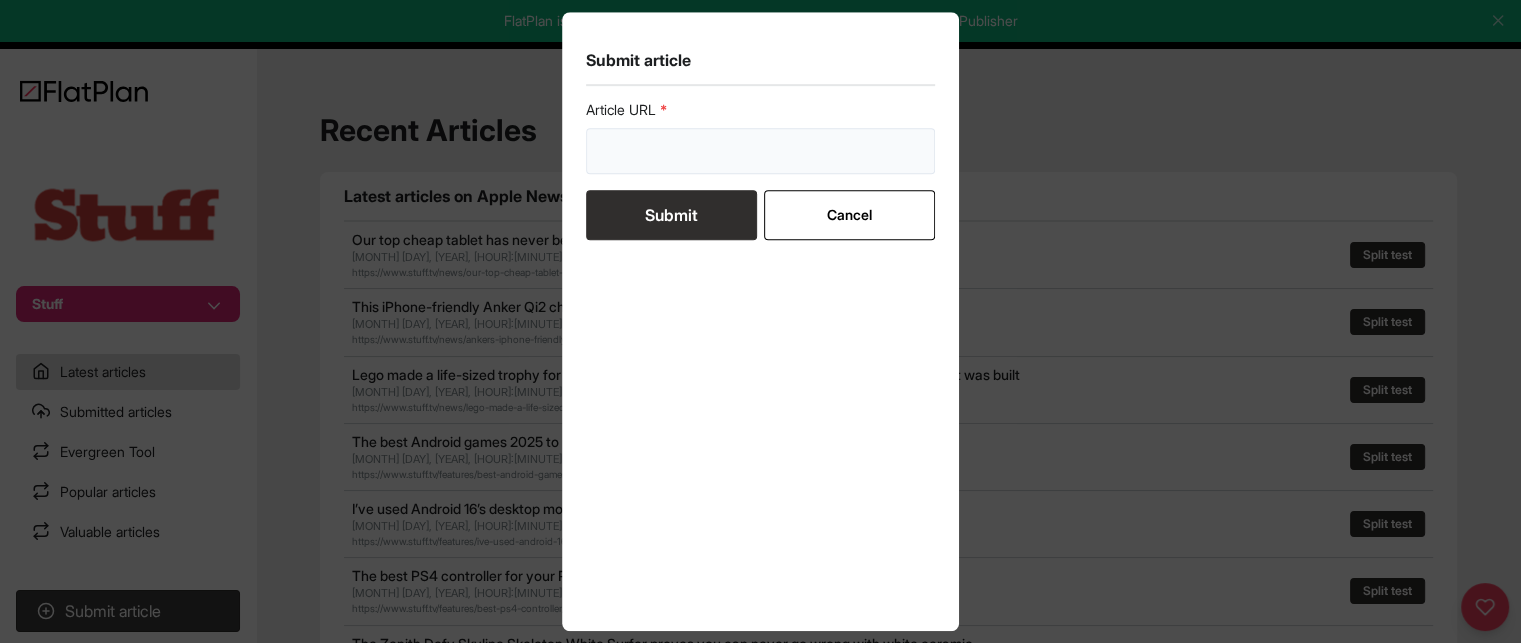 click at bounding box center (761, 151) 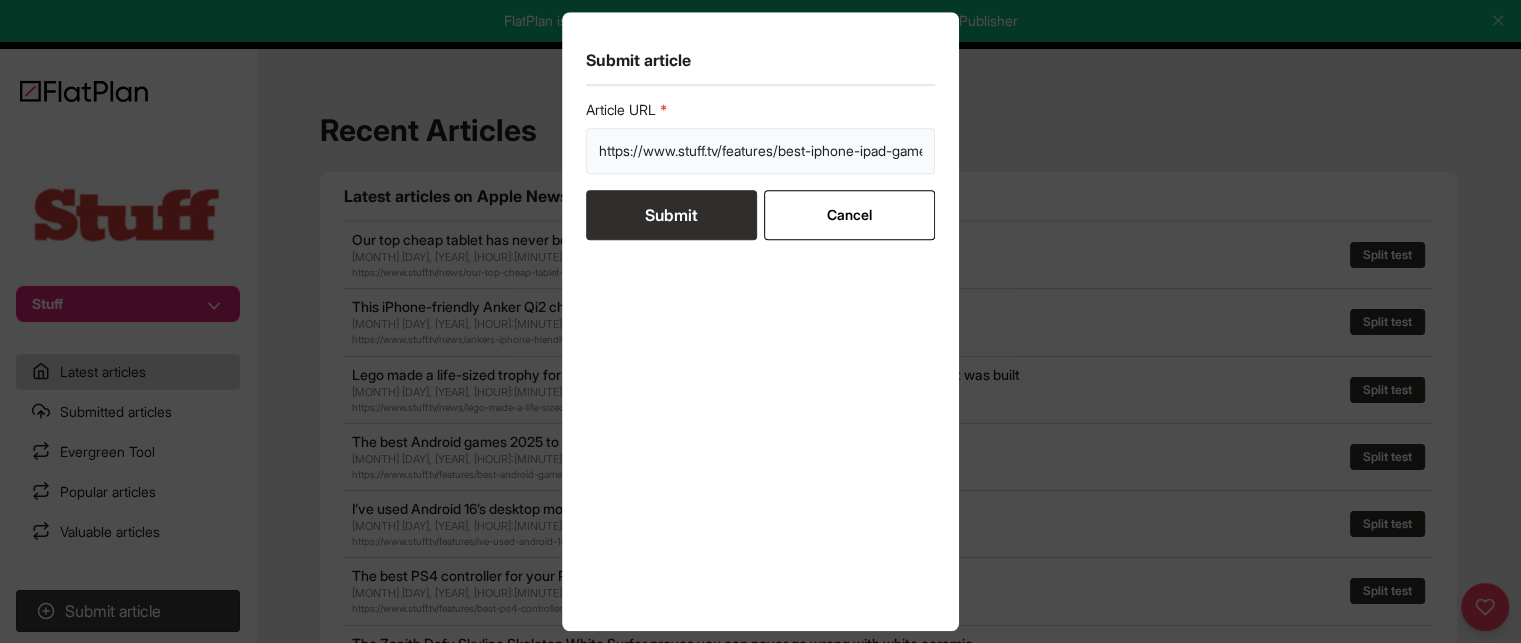 scroll, scrollTop: 0, scrollLeft: 41, axis: horizontal 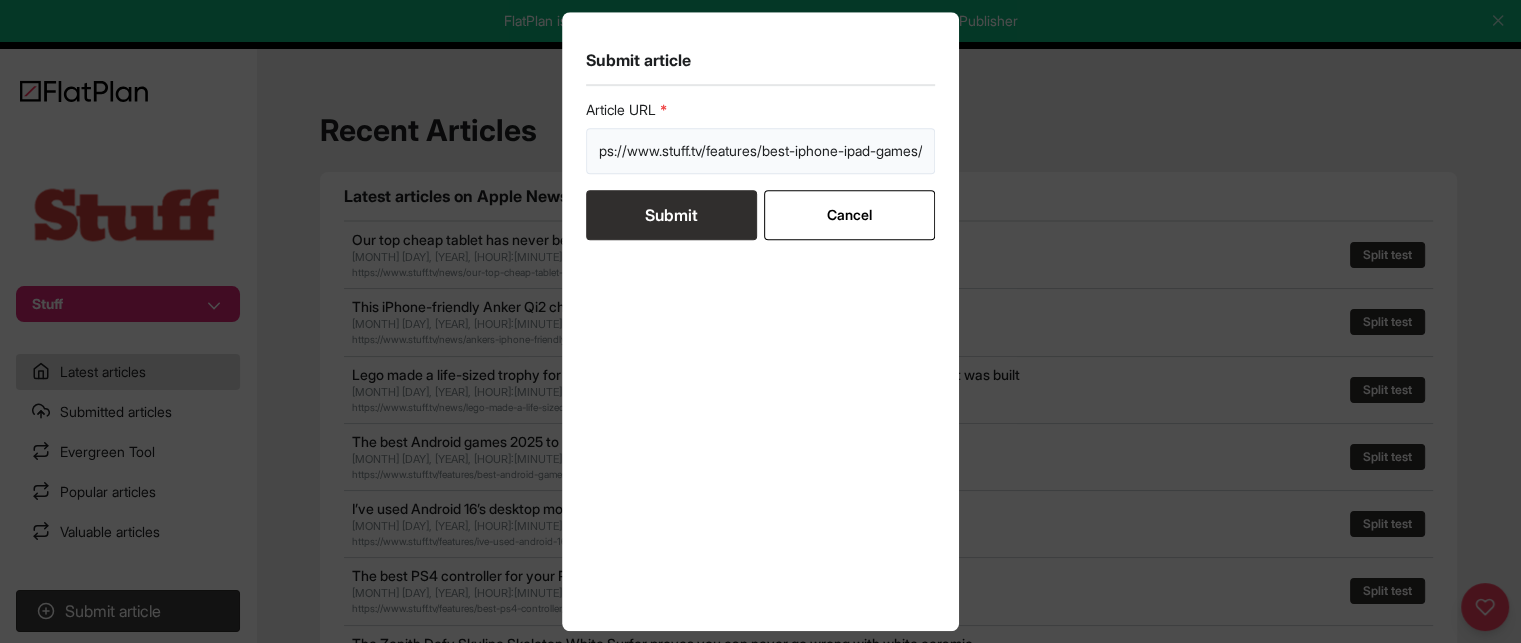 type on "https://www.stuff.tv/features/best-iphone-ipad-games/" 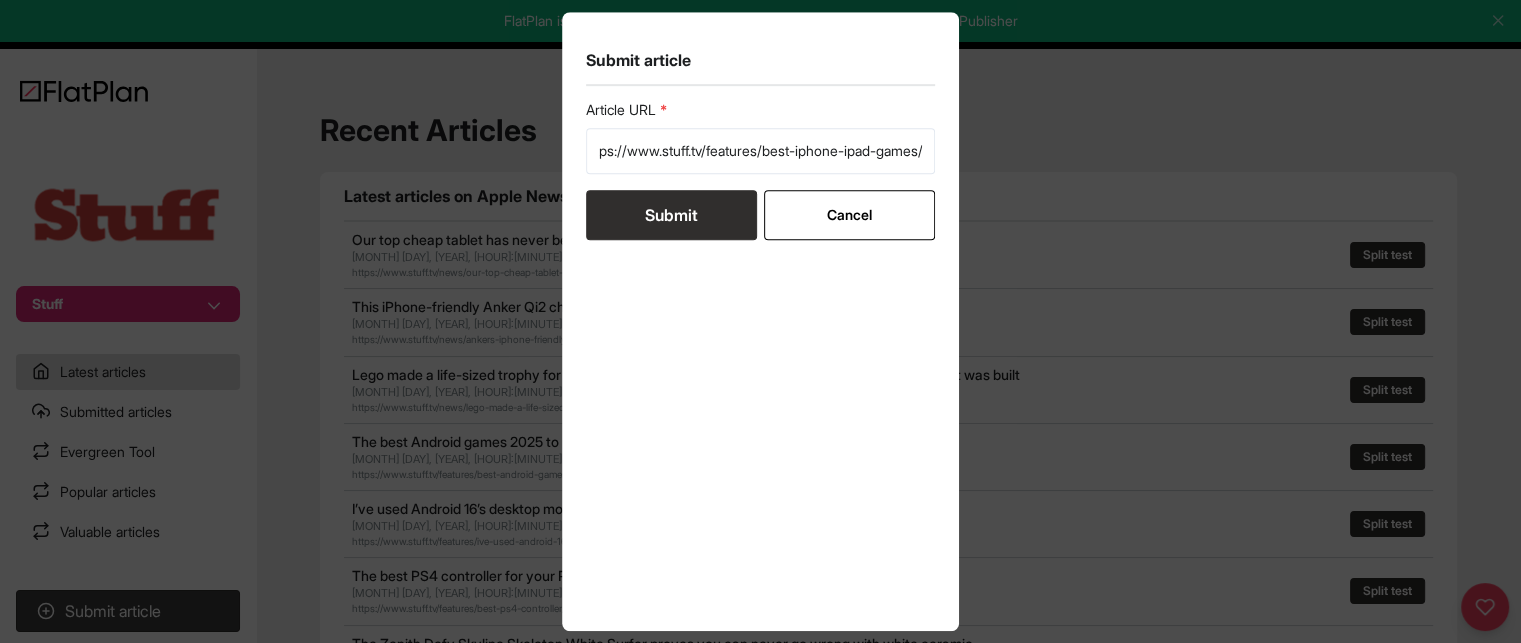 scroll, scrollTop: 0, scrollLeft: 0, axis: both 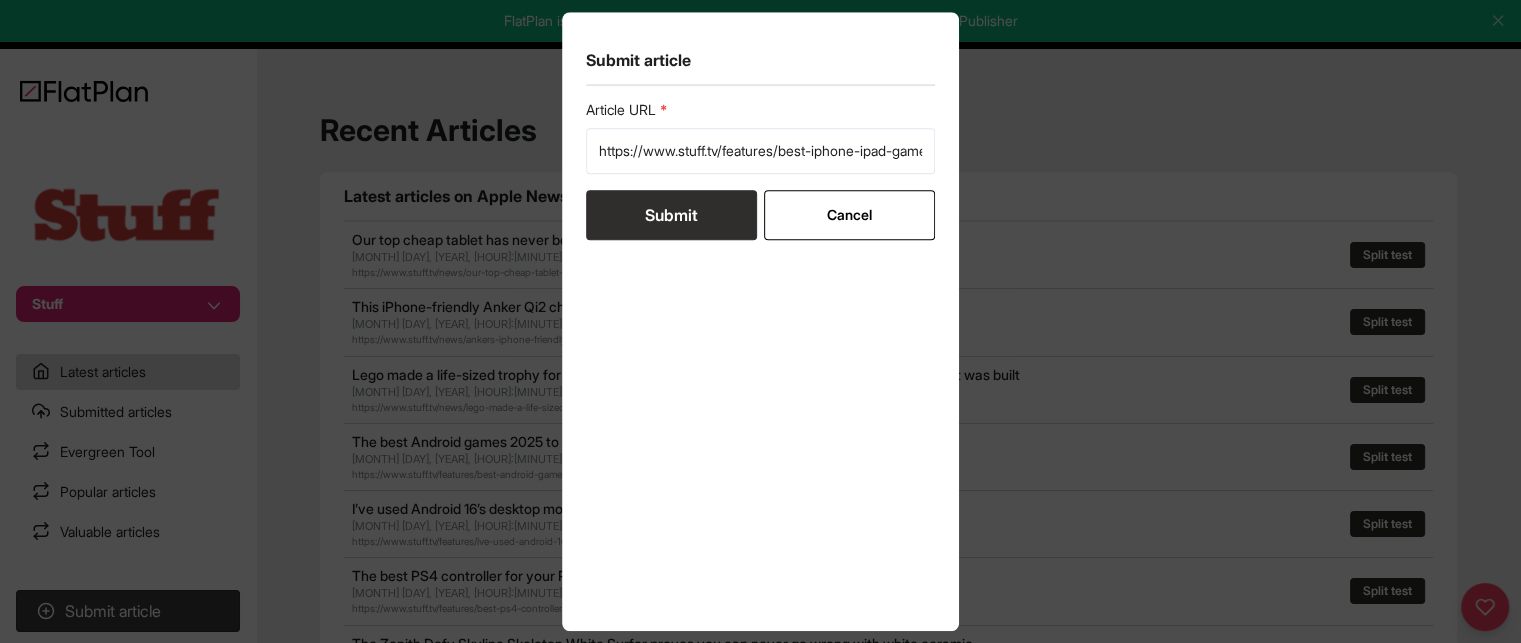 click on "Submit" at bounding box center (671, 215) 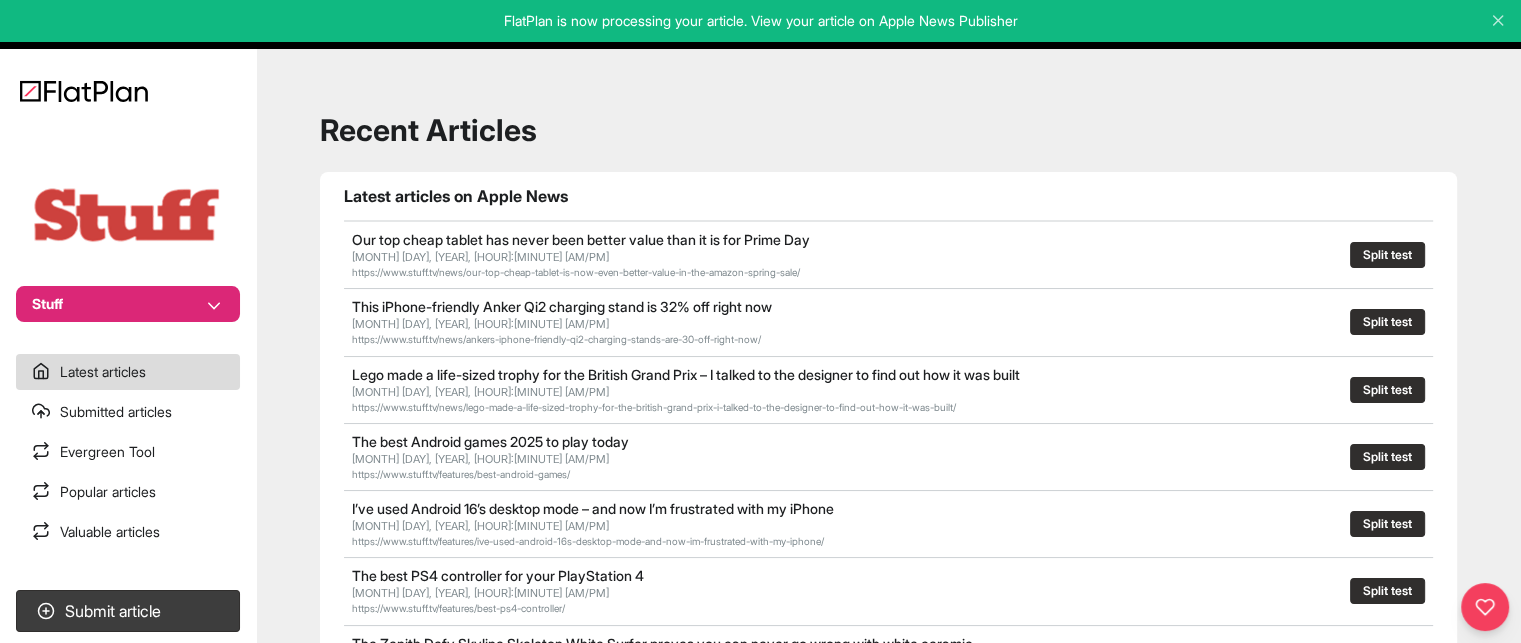 click on "Submitted articles" at bounding box center (128, 412) 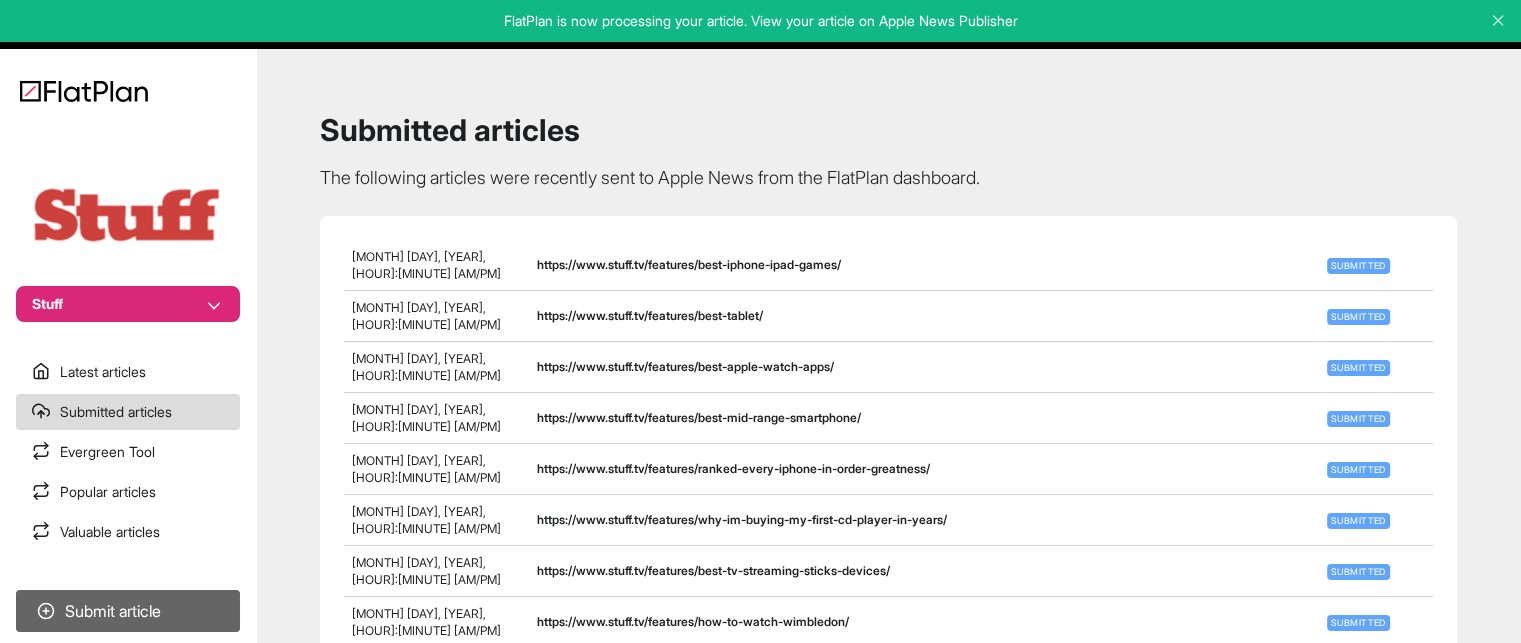click on "Submit article" at bounding box center (128, 611) 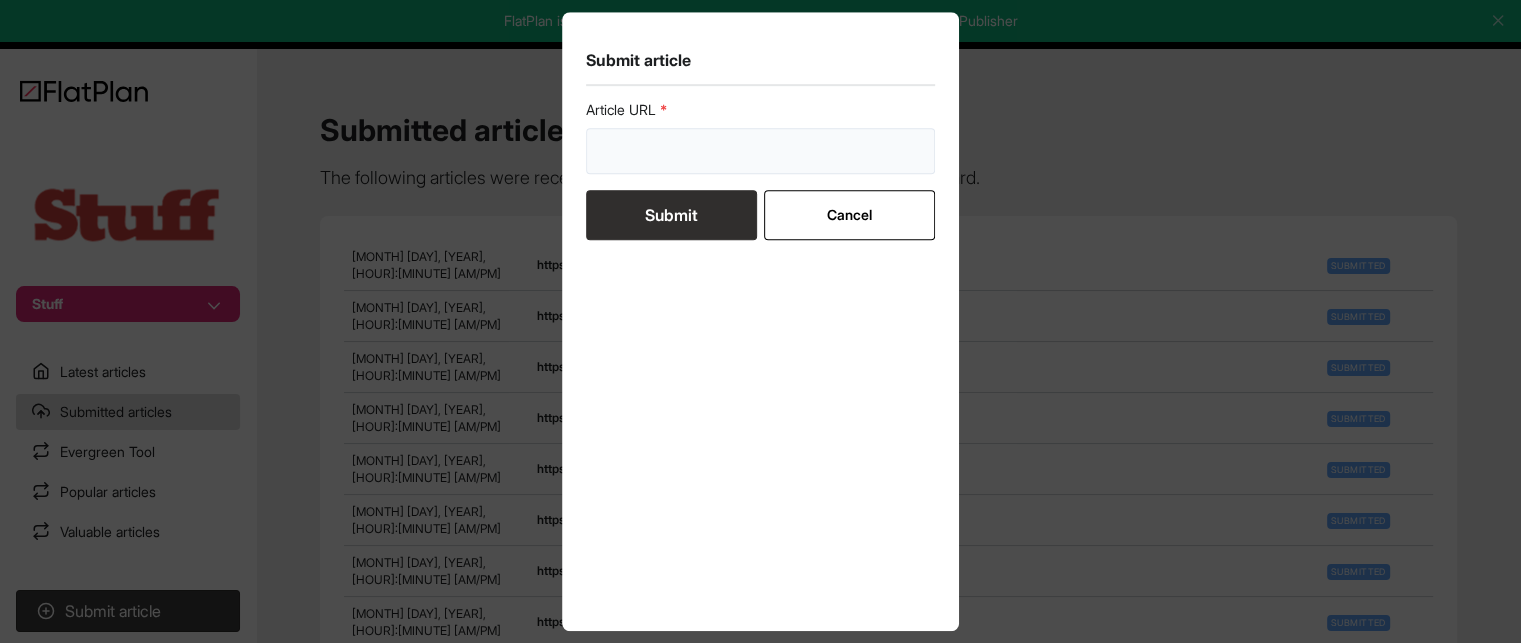 click at bounding box center (761, 151) 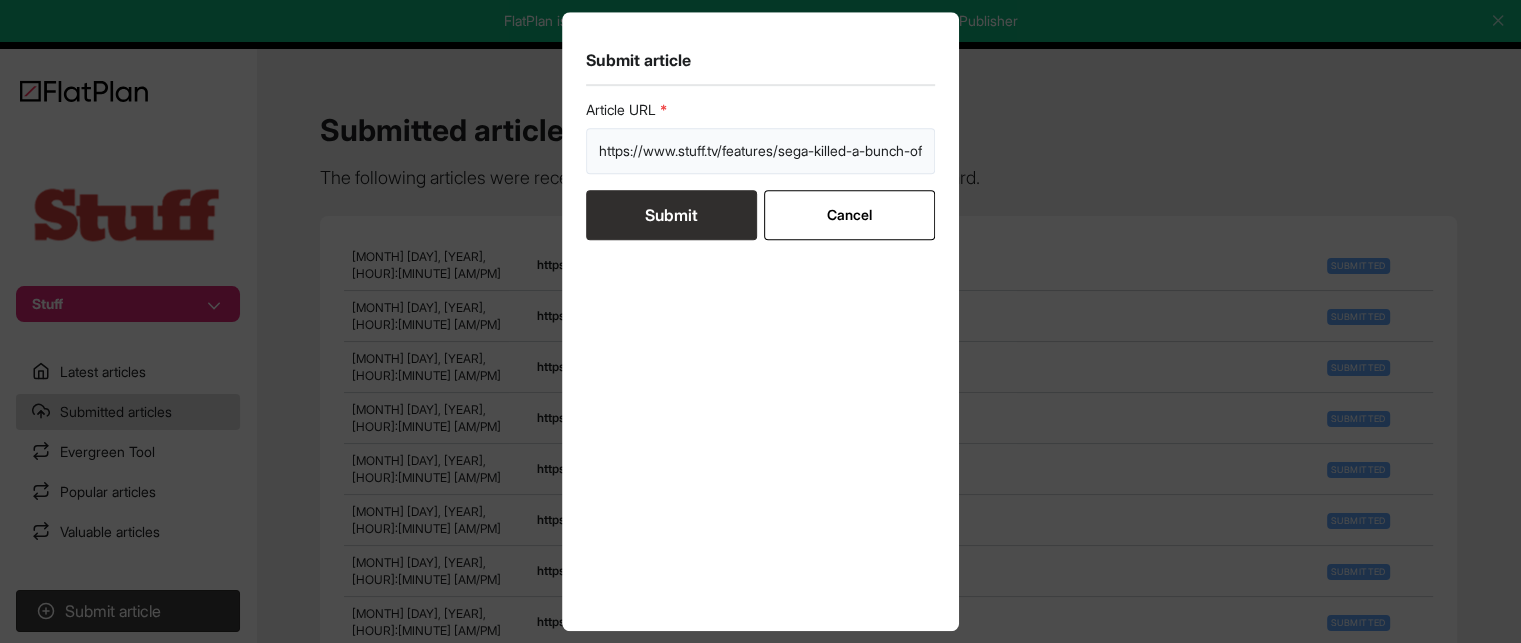 scroll, scrollTop: 0, scrollLeft: 562, axis: horizontal 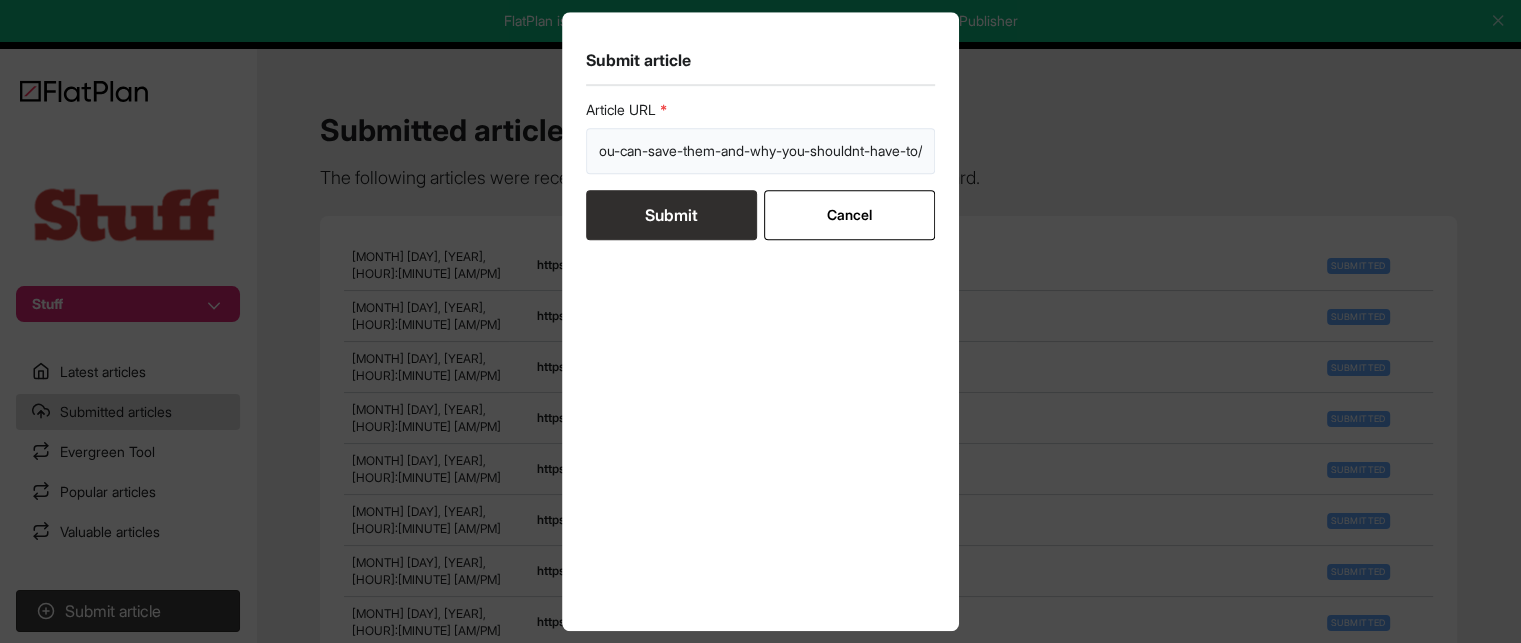 type on "https://www.stuff.tv/features/sega-killed-a-bunch-of-mobile-games-heres-how-you-can-save-them-and-why-you-shouldnt-have-to/" 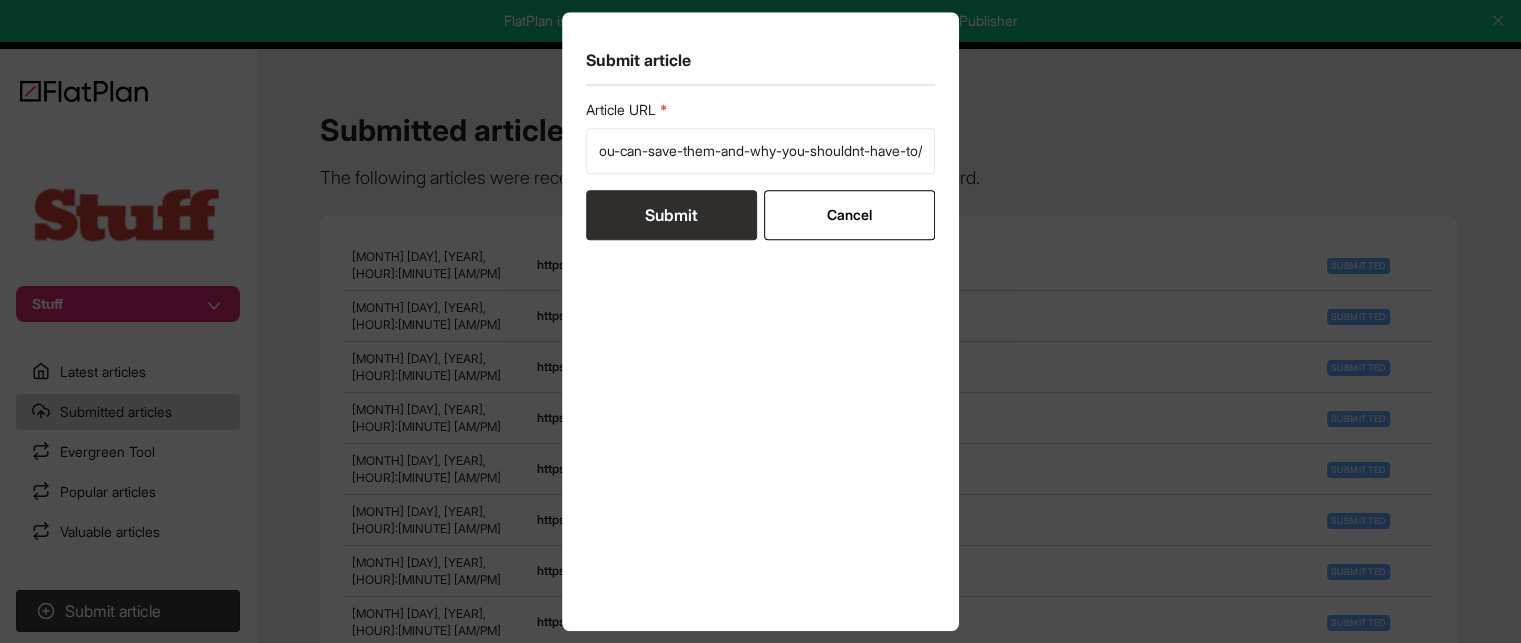 scroll, scrollTop: 0, scrollLeft: 0, axis: both 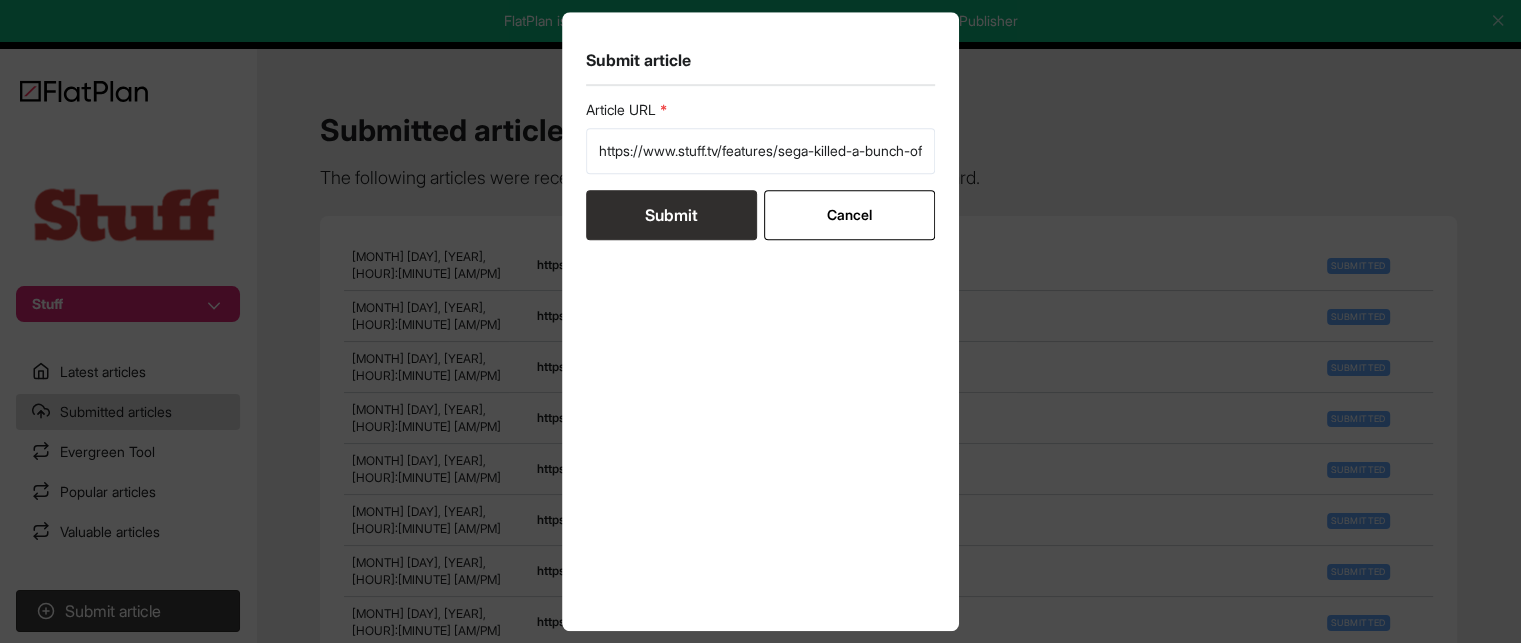 click on "Submit" at bounding box center (671, 215) 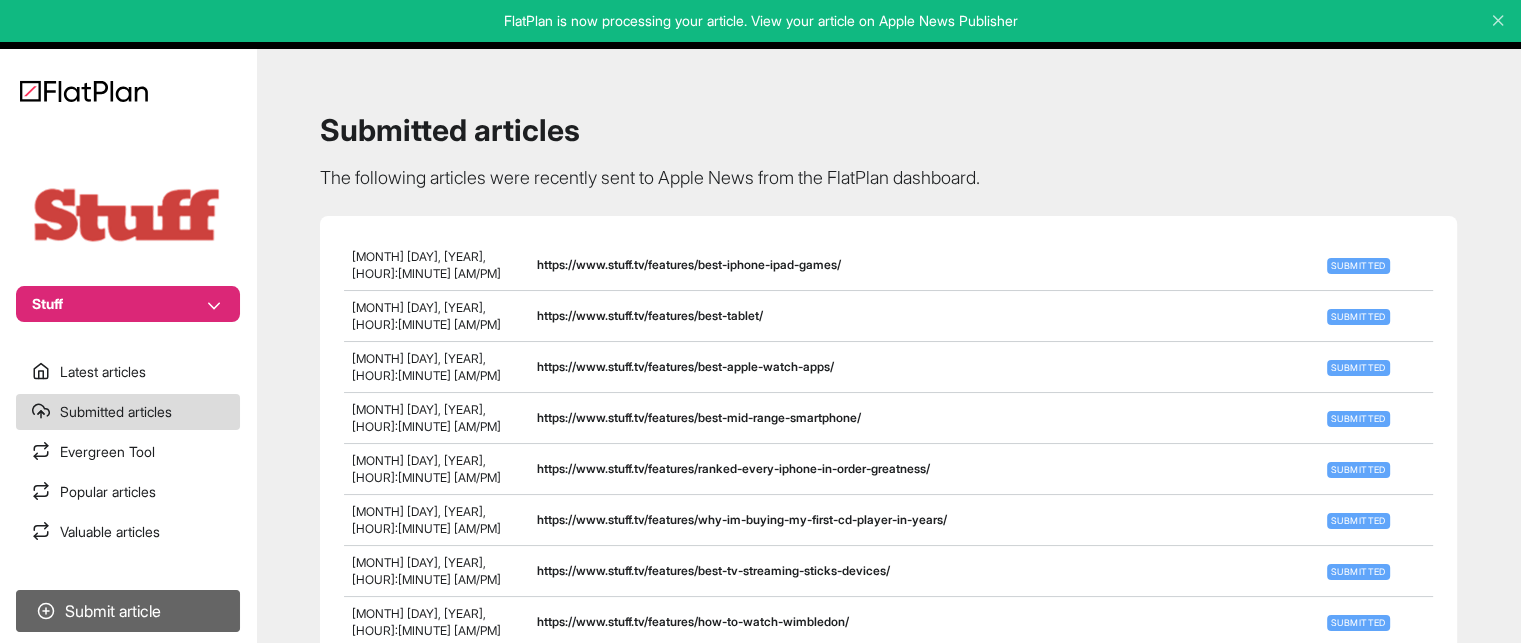 click on "Submit article" at bounding box center [128, 611] 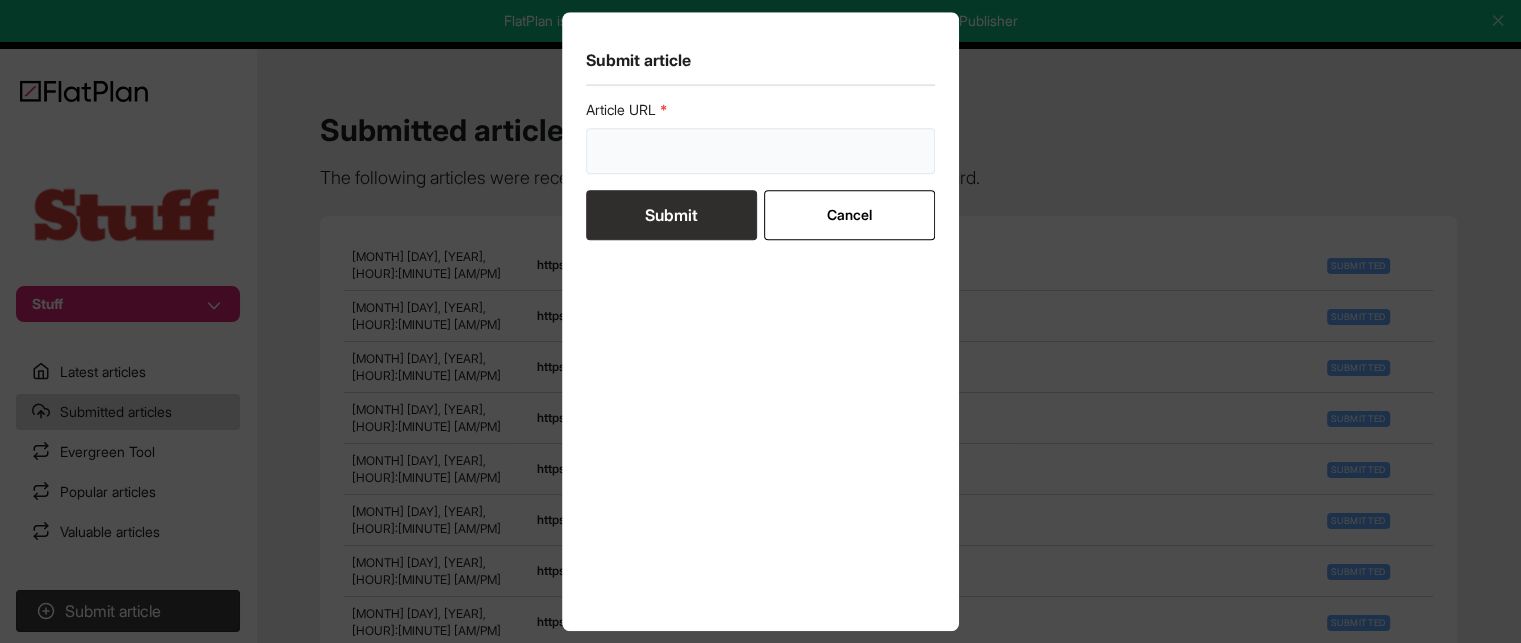 click at bounding box center [761, 151] 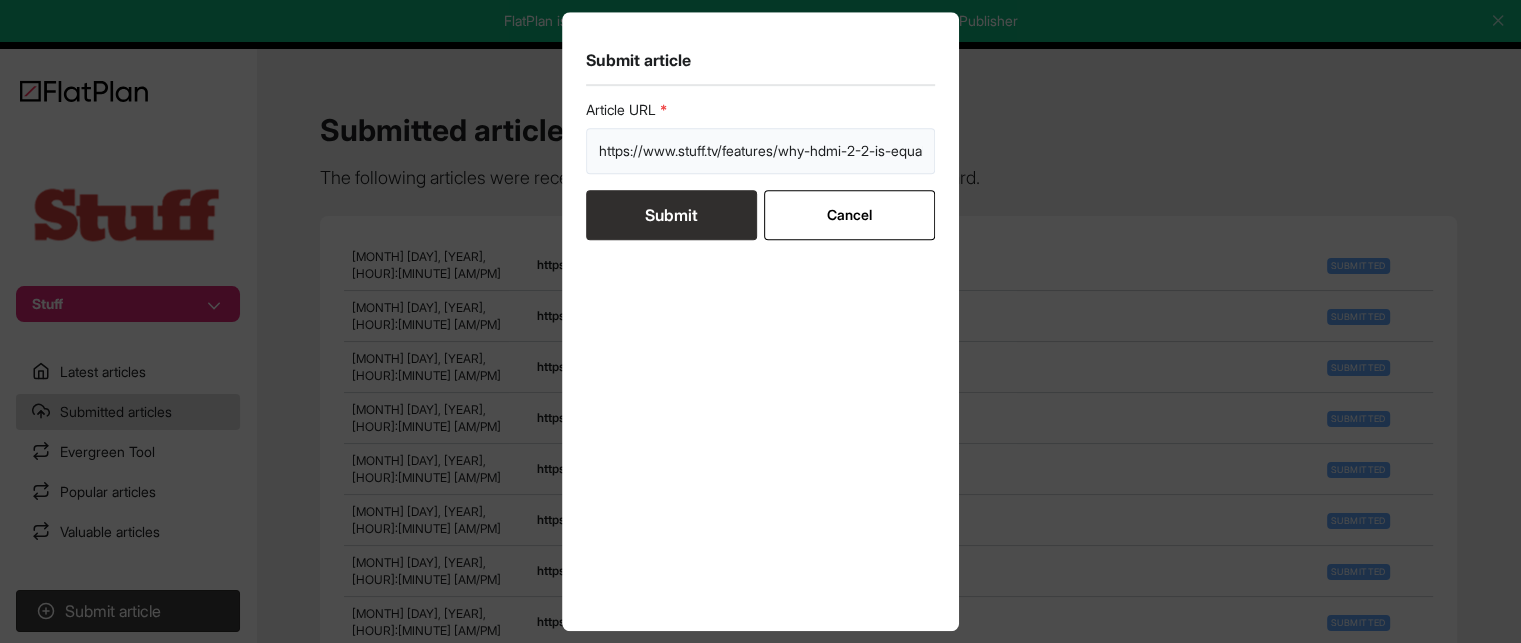 scroll, scrollTop: 0, scrollLeft: 353, axis: horizontal 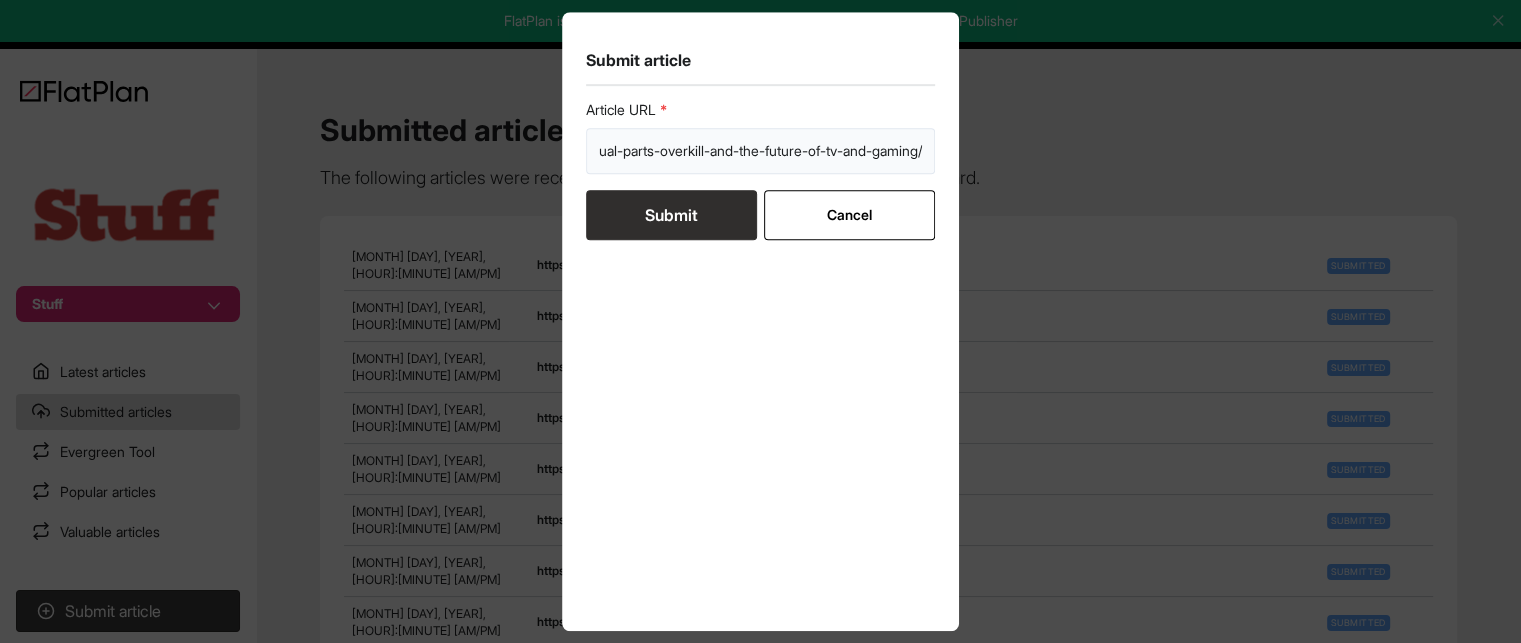 type on "https://www.stuff.tv/features/why-hdmi-2-2-is-equal-parts-overkill-and-the-future-of-tv-and-gaming/" 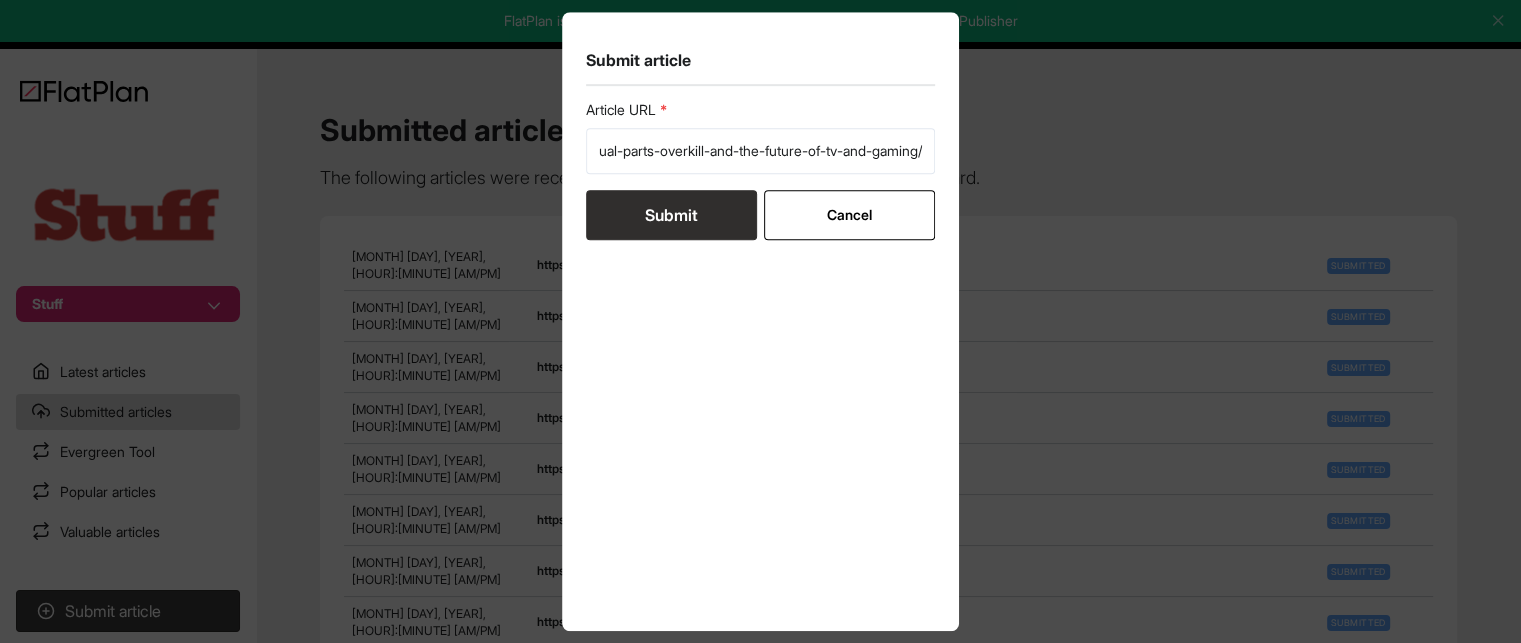scroll, scrollTop: 0, scrollLeft: 0, axis: both 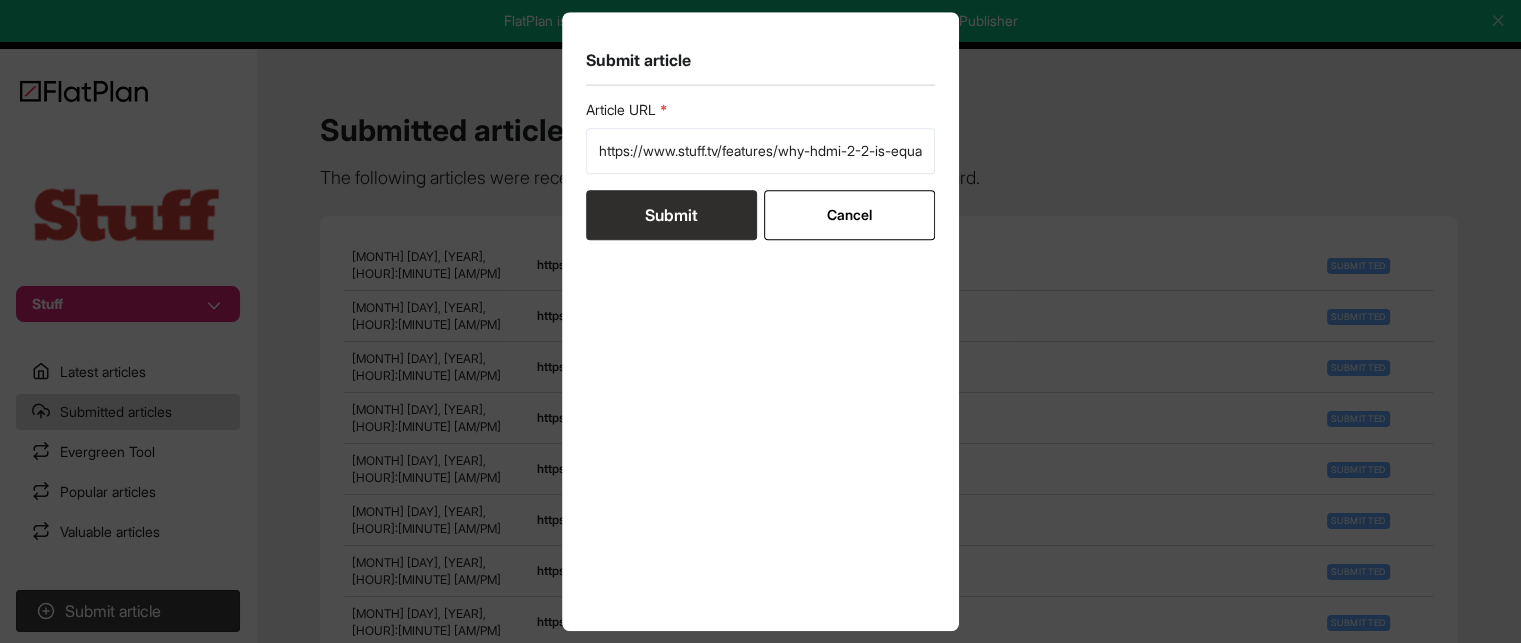 click on "Submit" at bounding box center [671, 215] 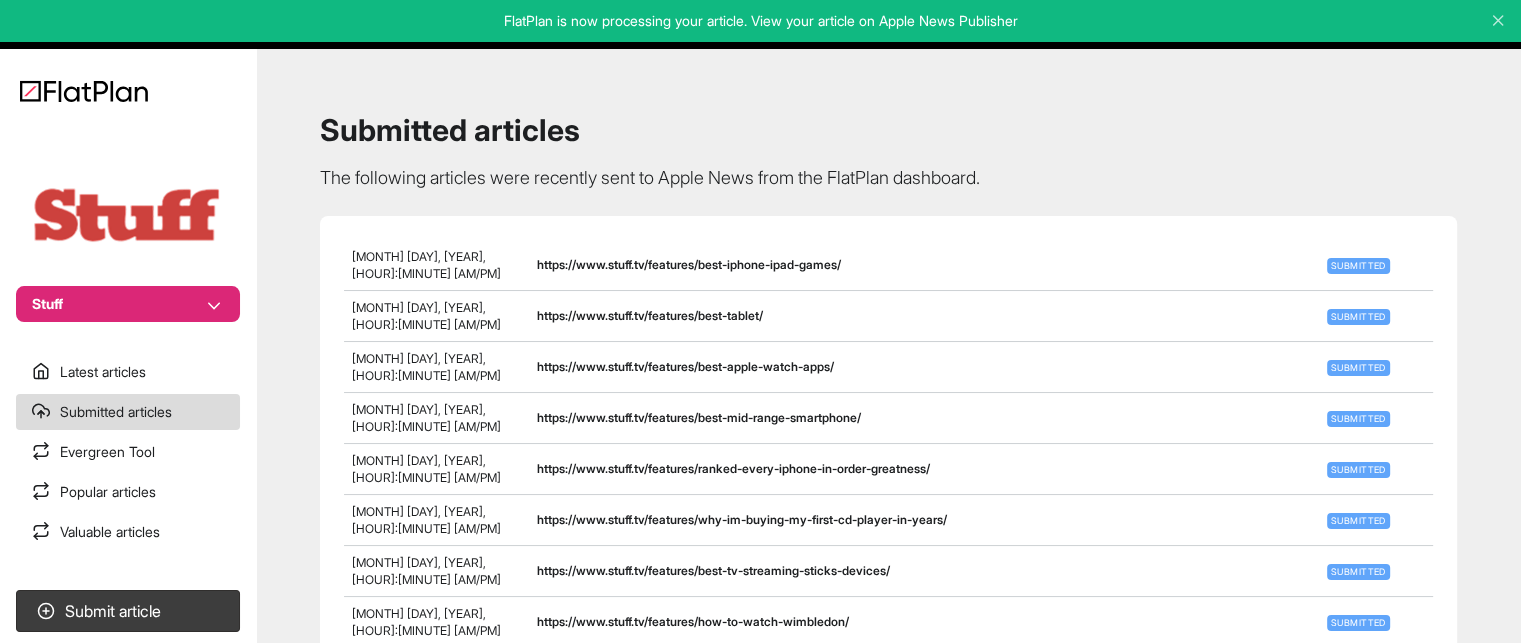 click on "Latest articles" at bounding box center (128, 372) 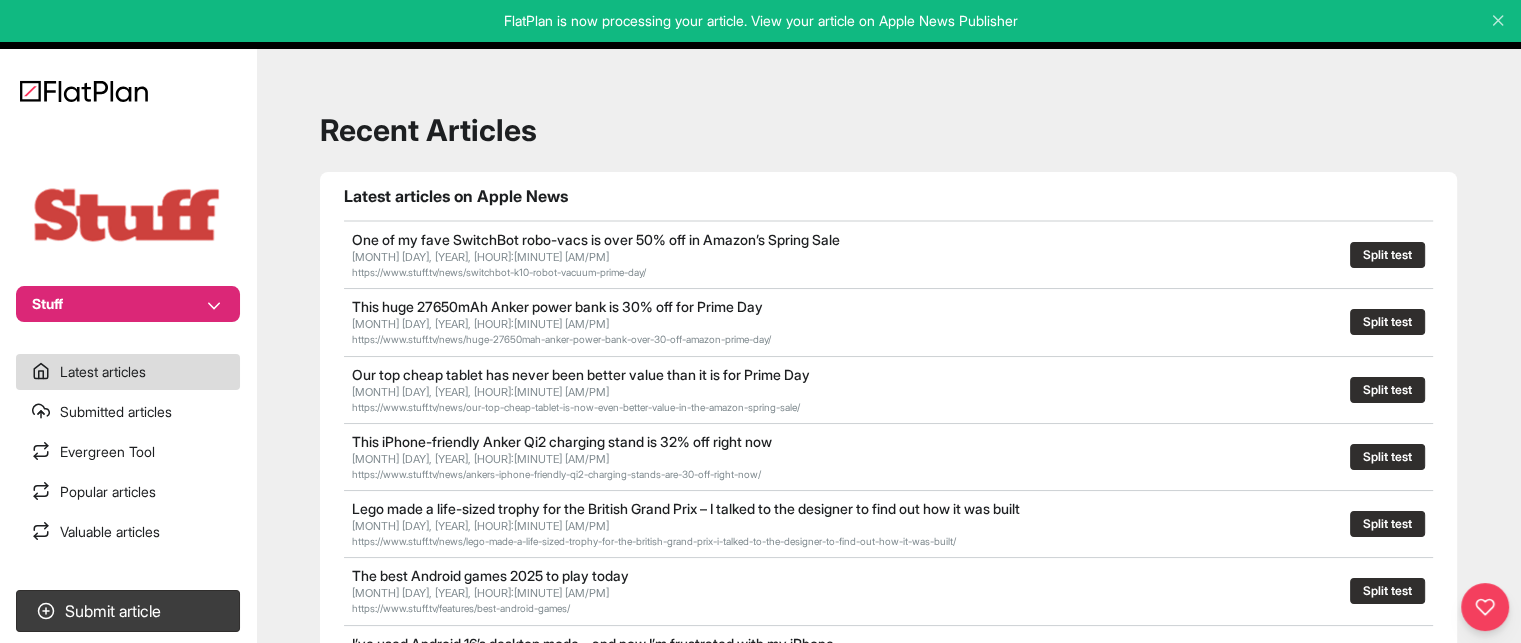 click on "Submitted articles" at bounding box center [128, 412] 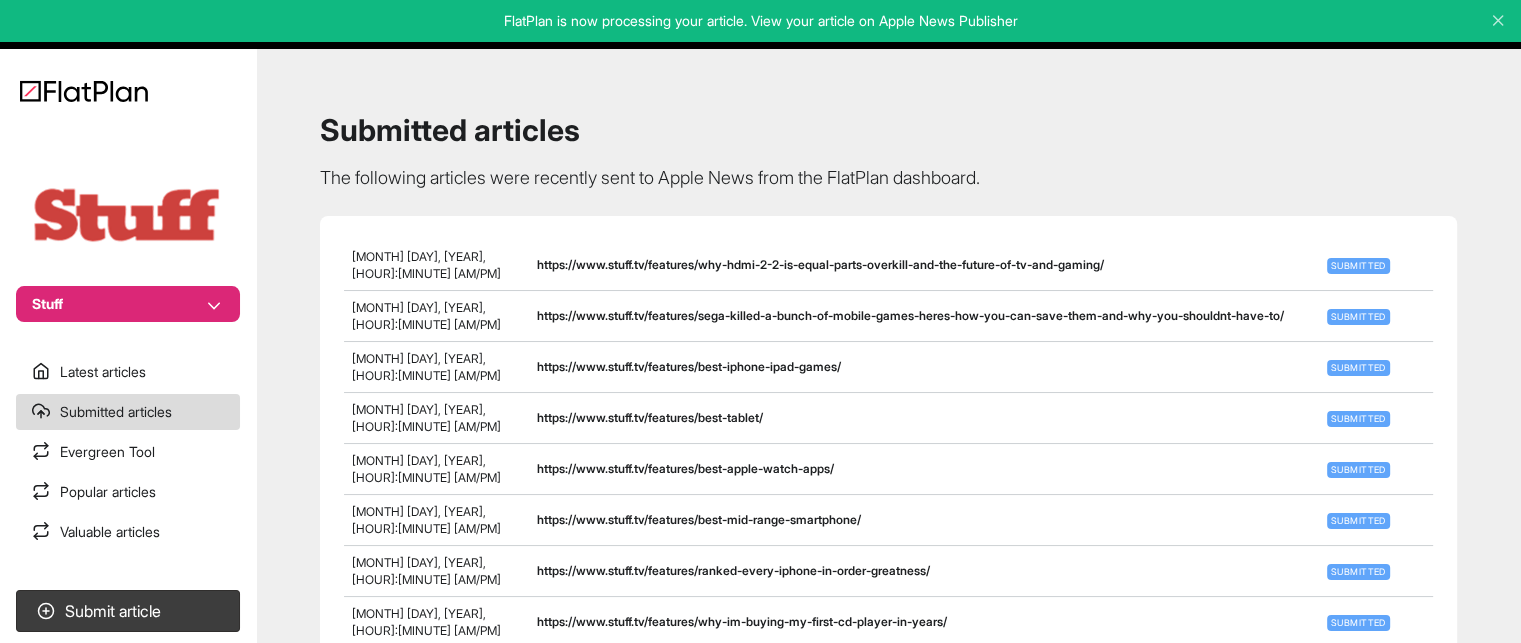 click on "Stuff" at bounding box center (128, 304) 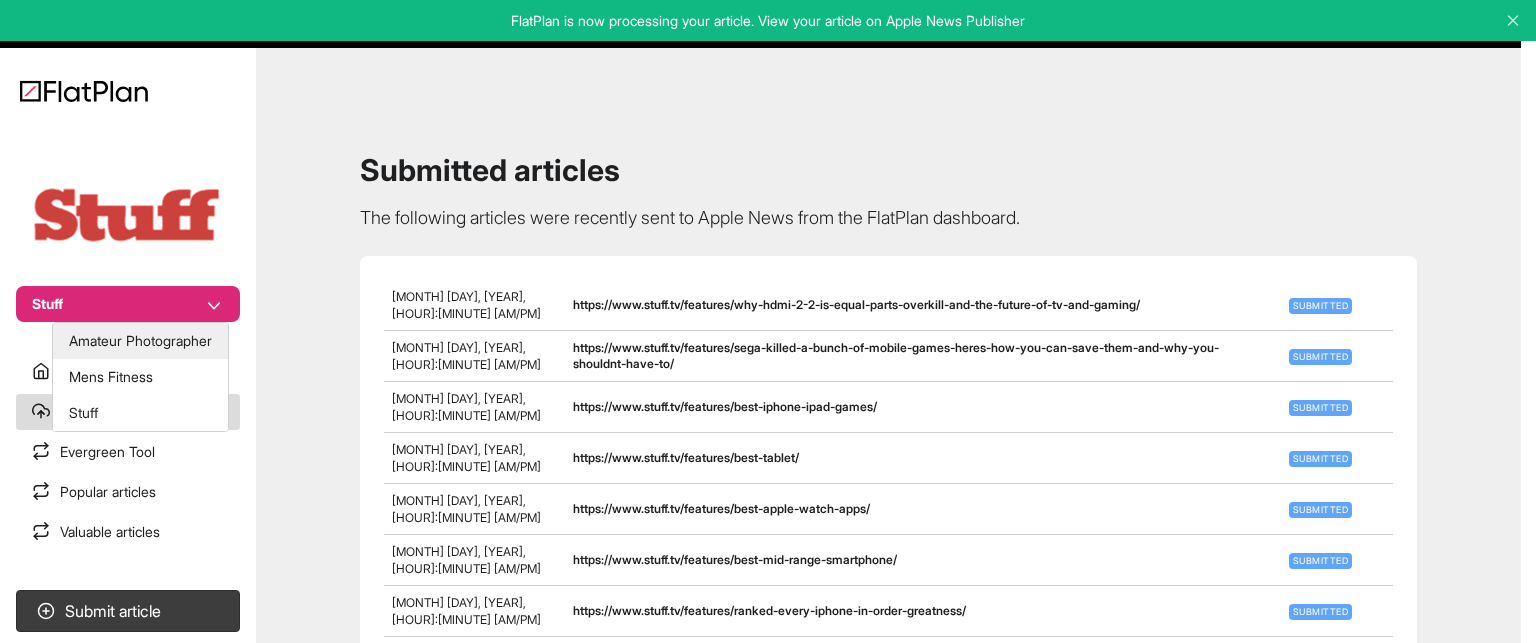 click on "Amateur Photographer" at bounding box center [140, 341] 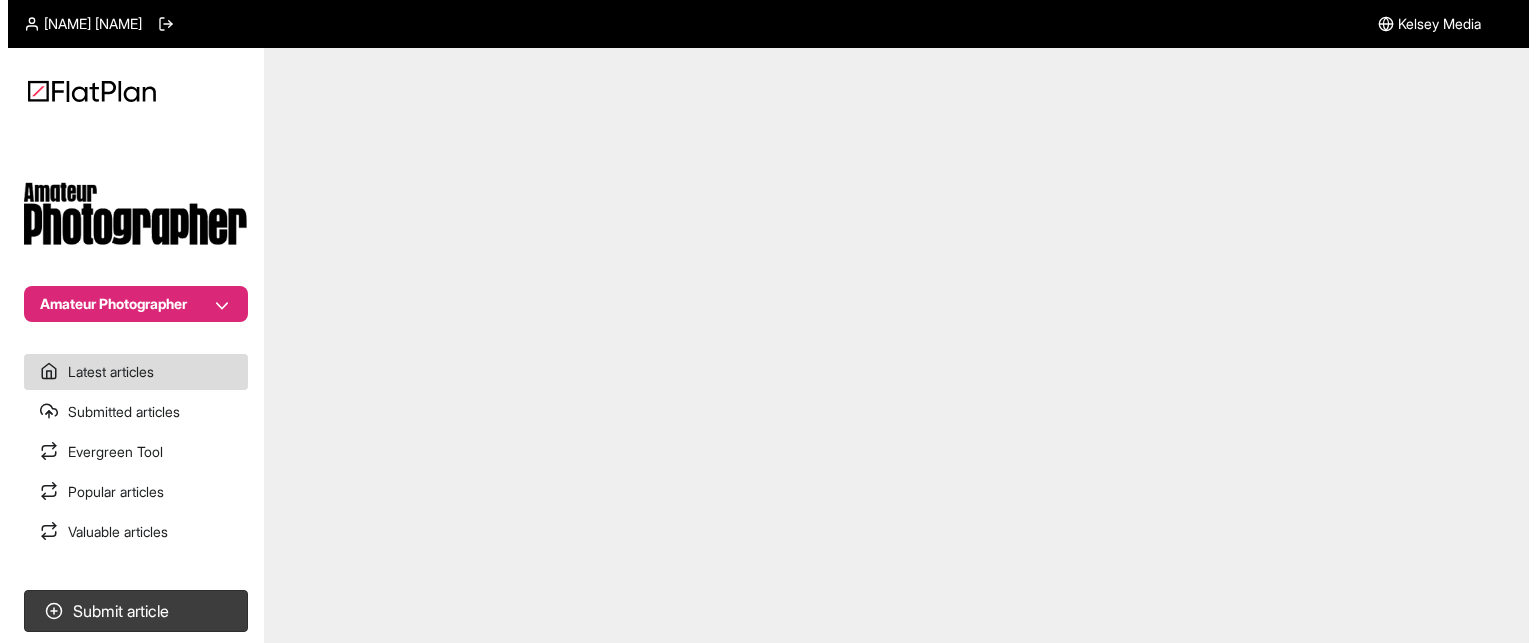 scroll, scrollTop: 0, scrollLeft: 0, axis: both 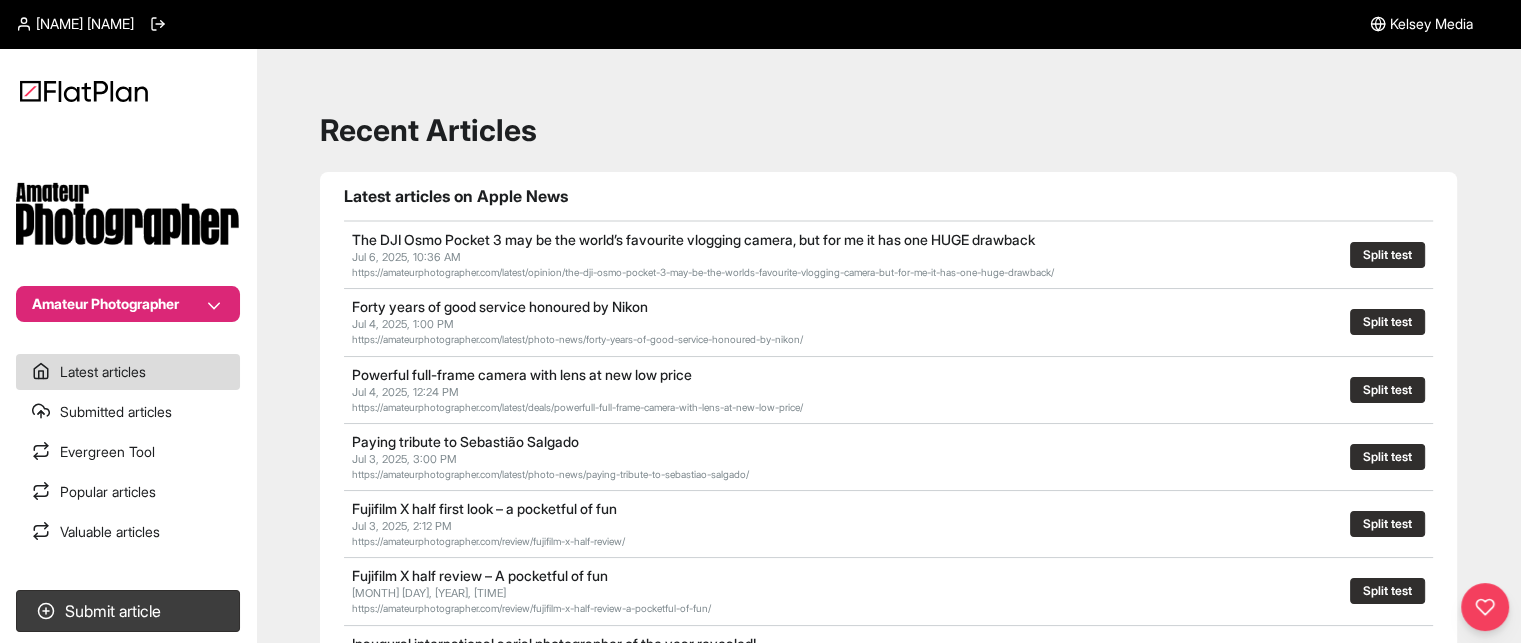 click on "Amateur Photographer" at bounding box center [128, 304] 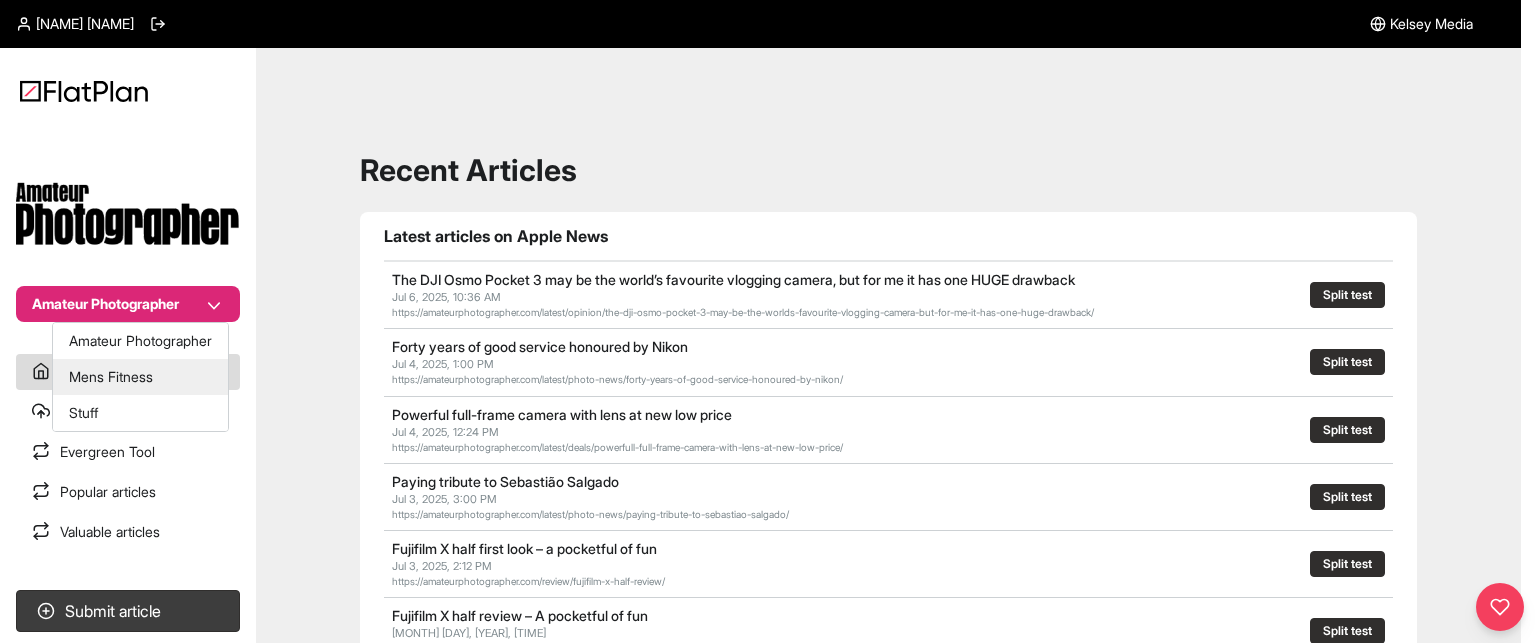click on "Mens Fitness" at bounding box center [140, 377] 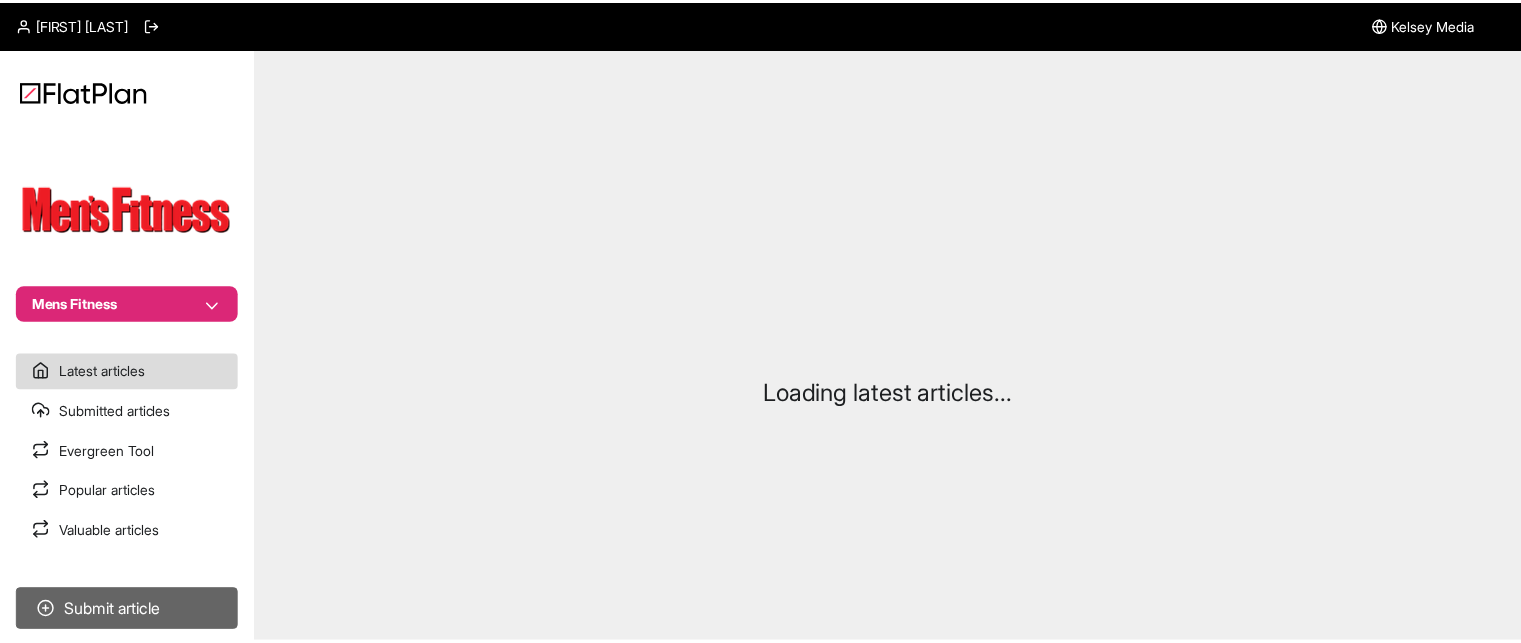 scroll, scrollTop: 0, scrollLeft: 0, axis: both 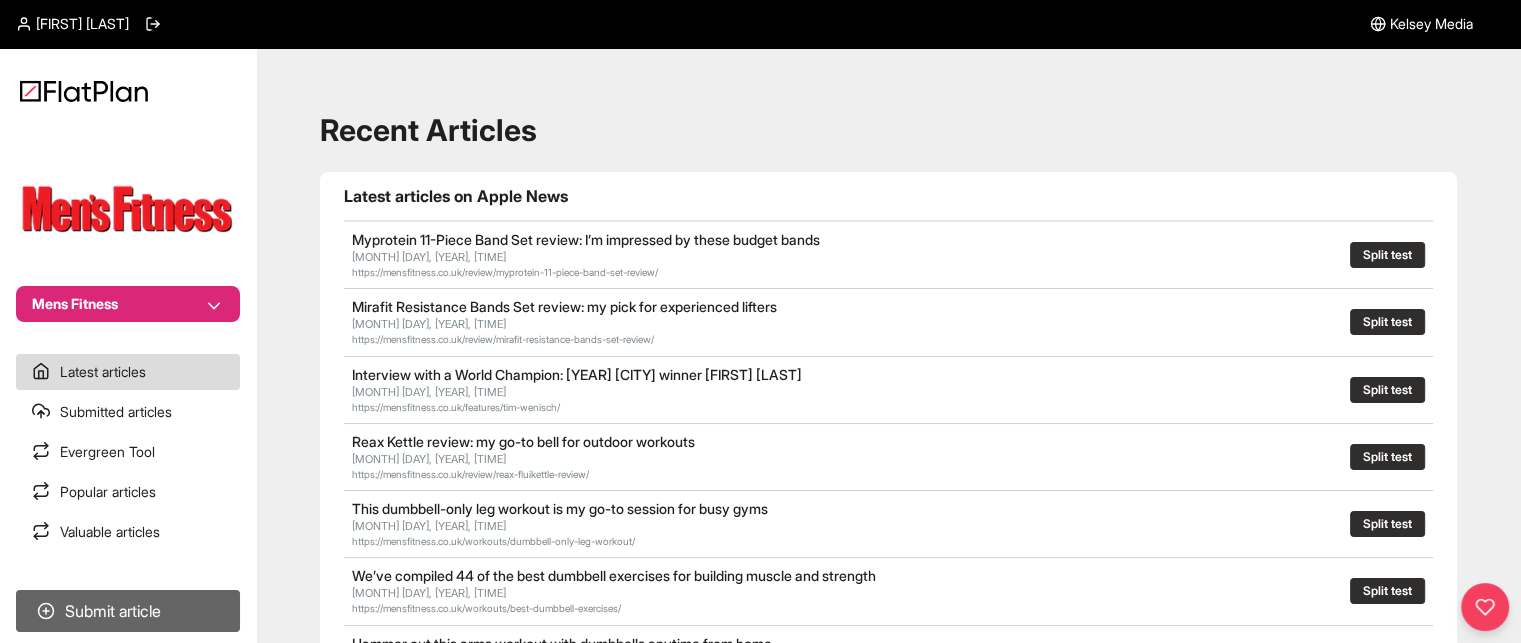 click on "Submit article" at bounding box center [128, 611] 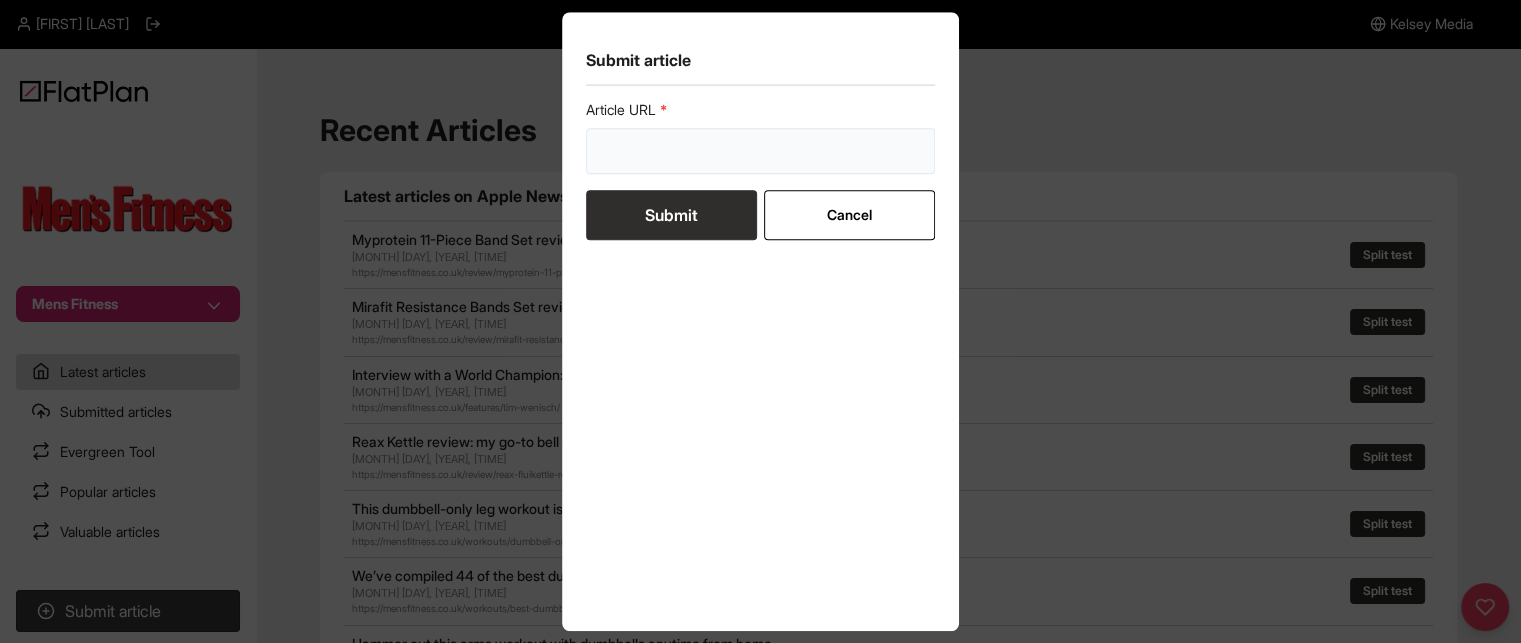 click at bounding box center (761, 151) 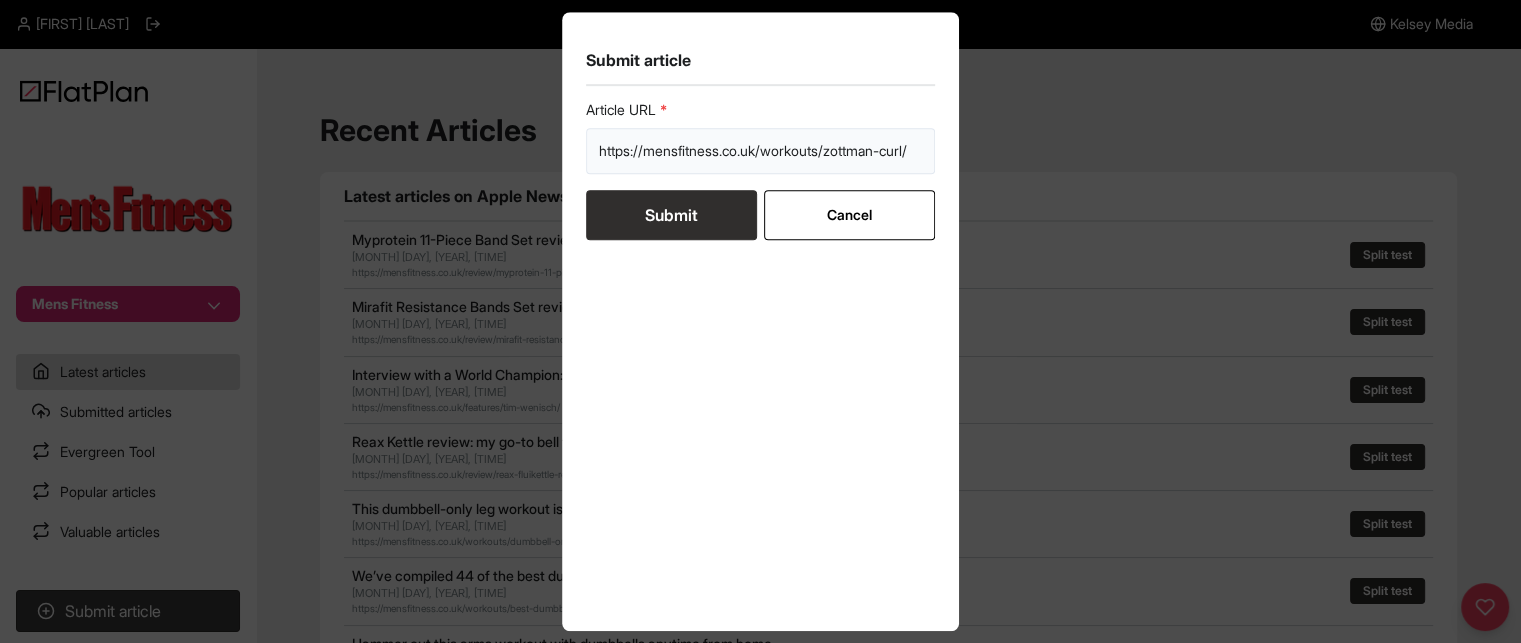 scroll, scrollTop: 0, scrollLeft: 5, axis: horizontal 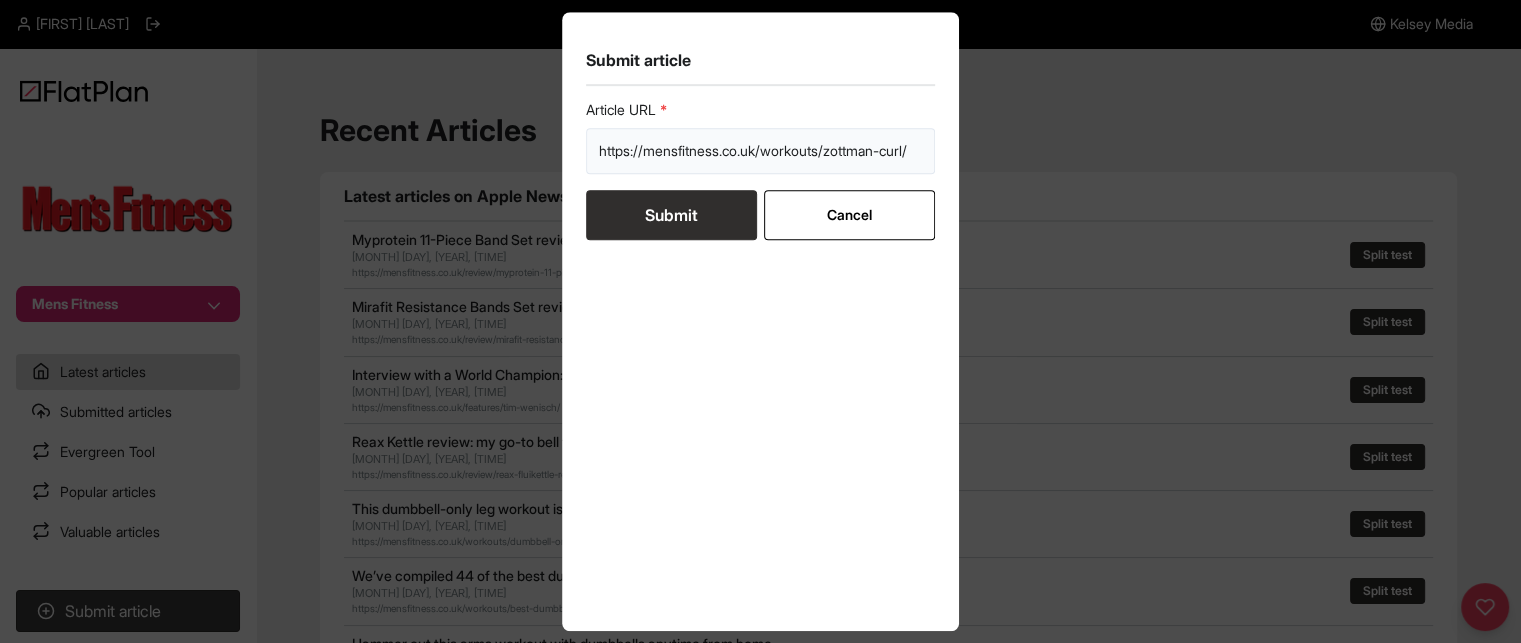 type on "https://mensfitness.co.uk/workouts/zottman-curl/" 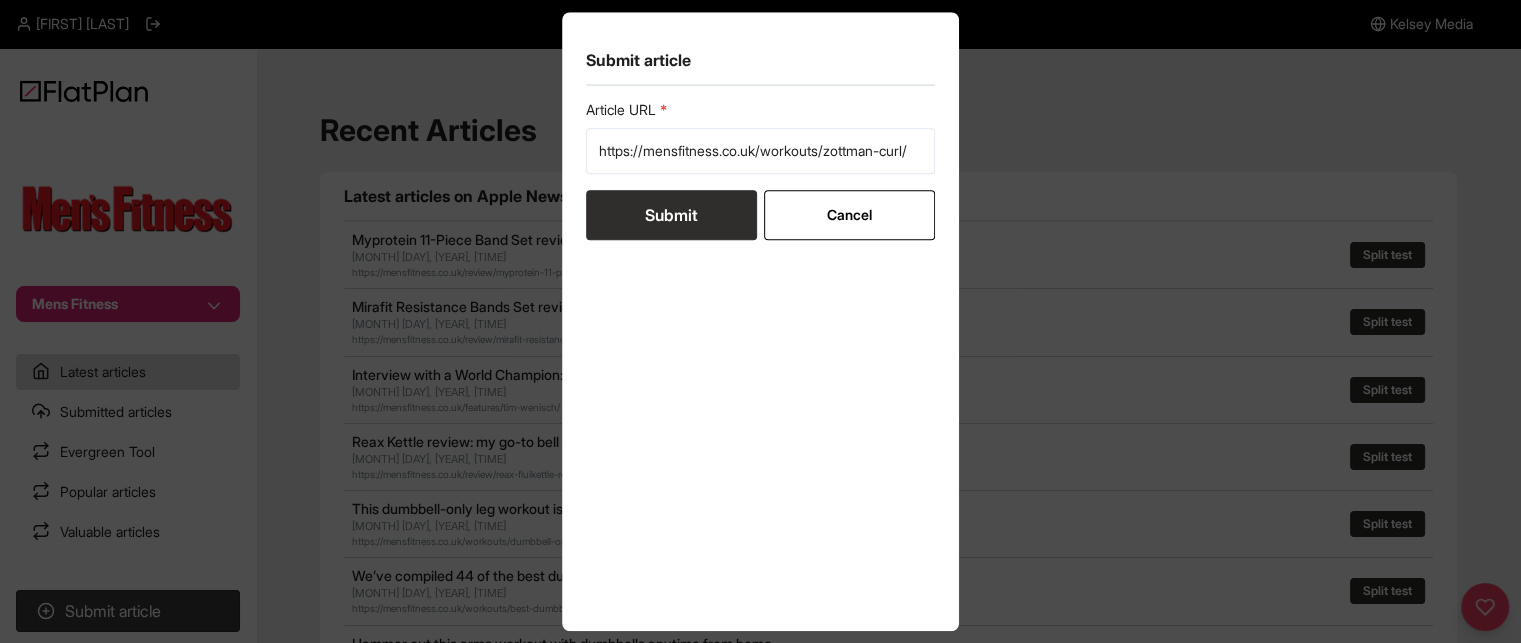 scroll, scrollTop: 0, scrollLeft: 0, axis: both 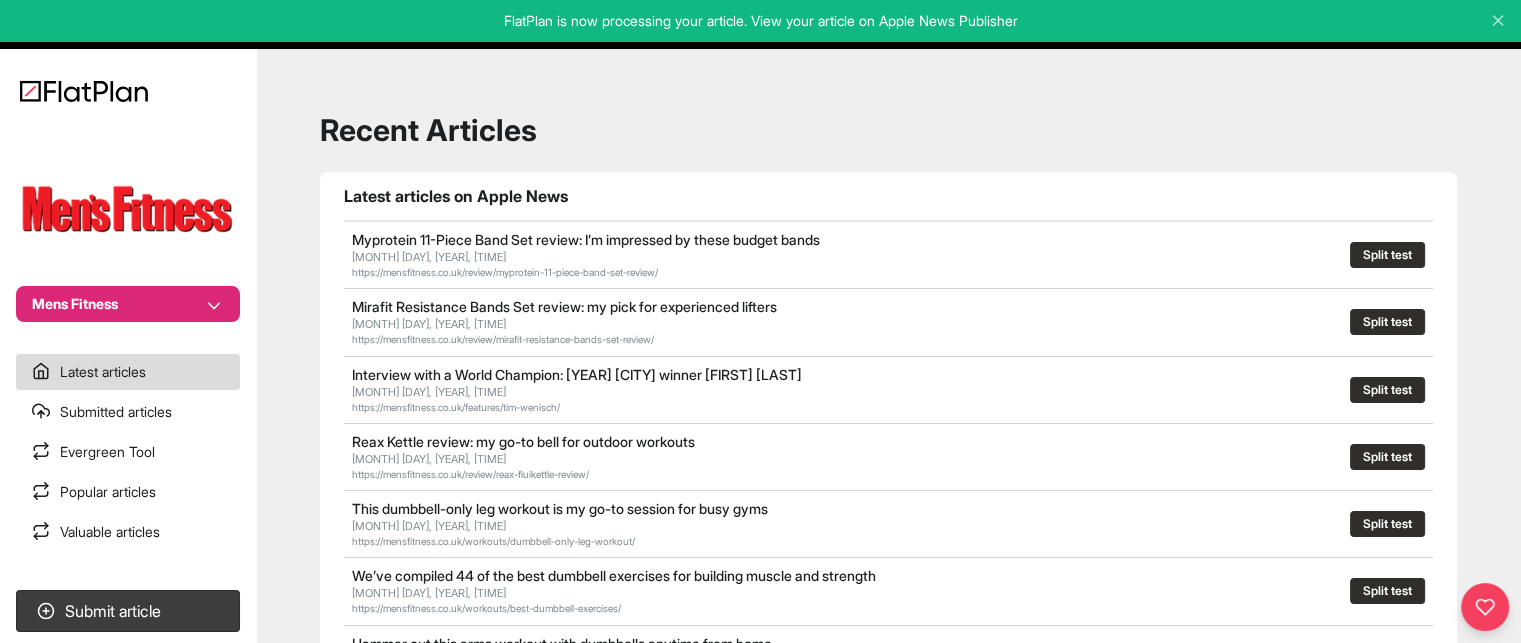 click on "Submitted articles" at bounding box center [128, 412] 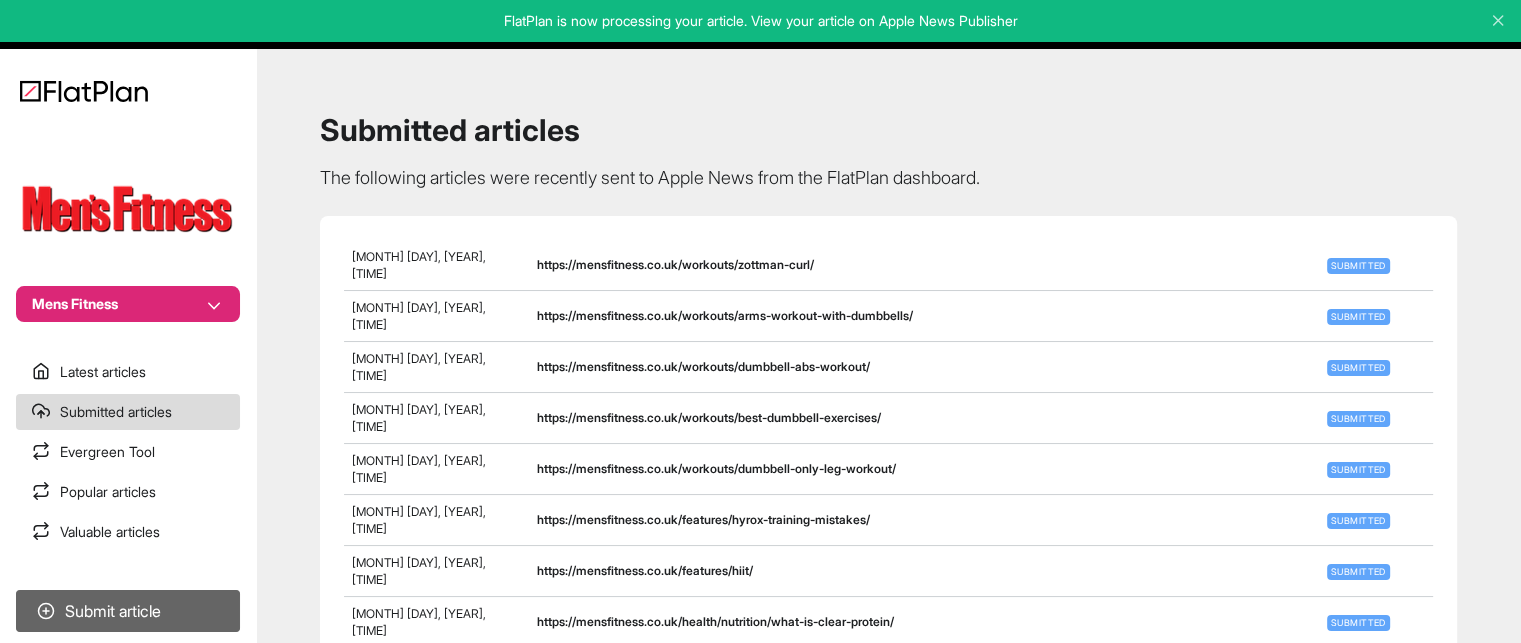 click on "Submit article" at bounding box center [128, 611] 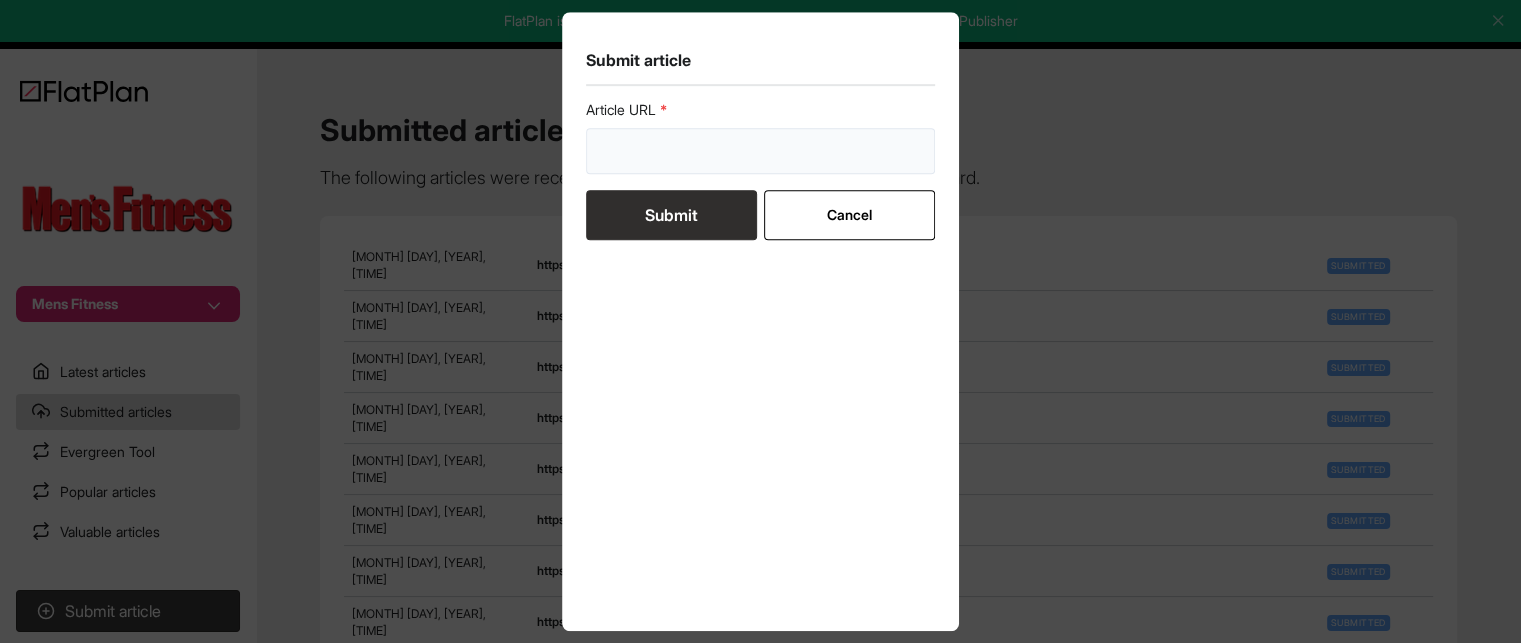 click at bounding box center (761, 151) 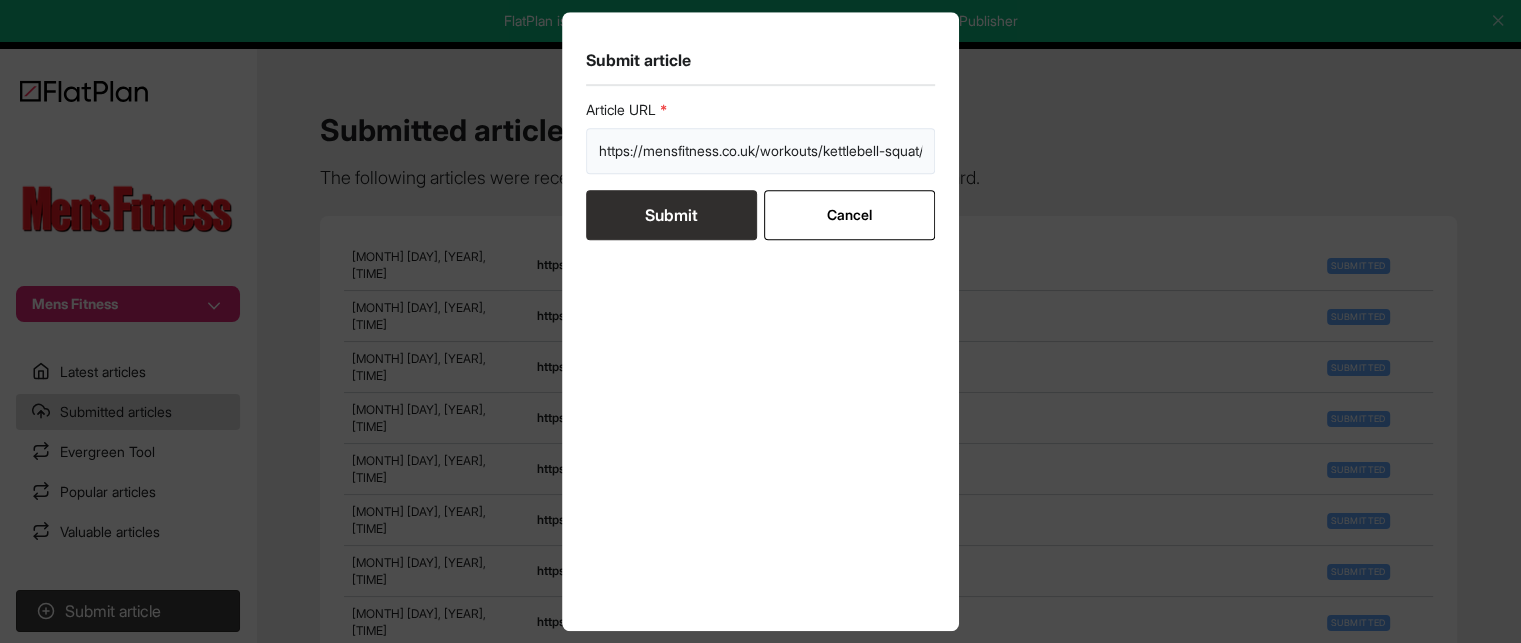 scroll, scrollTop: 0, scrollLeft: 23, axis: horizontal 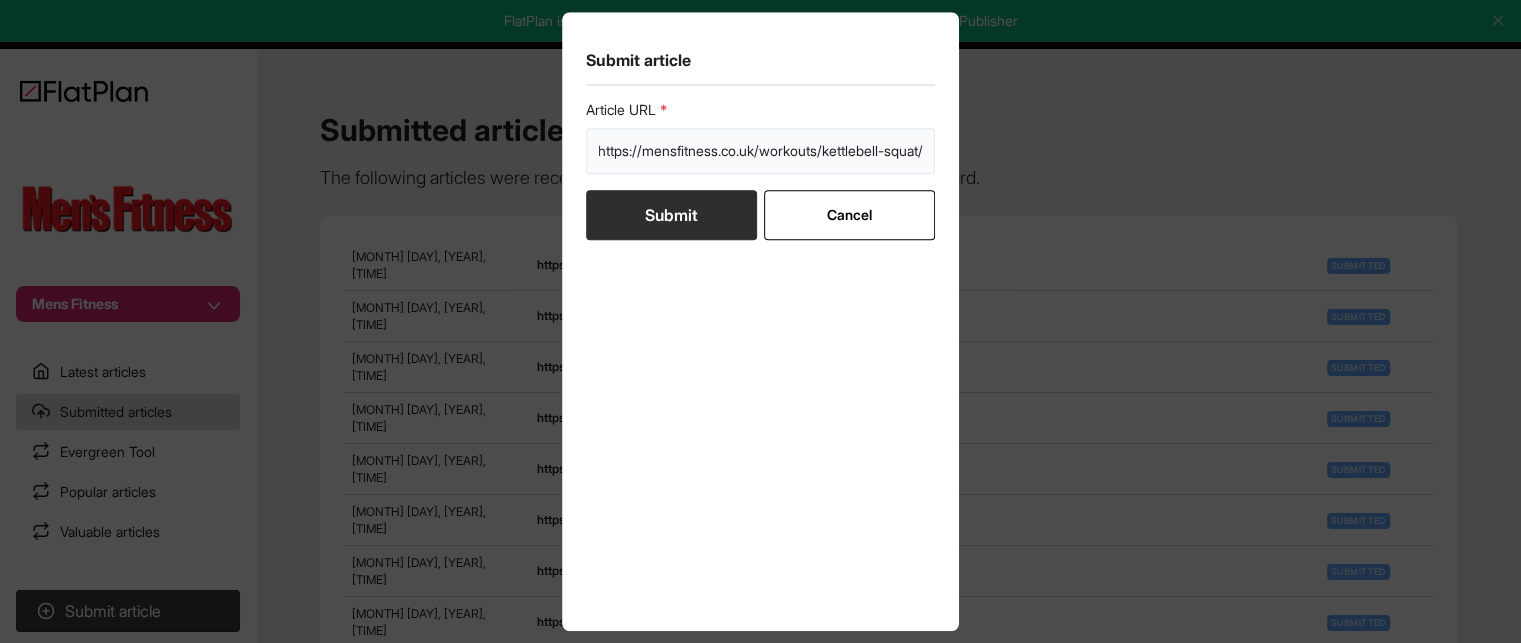 type on "https://mensfitness.co.uk/workouts/kettlebell-squat/" 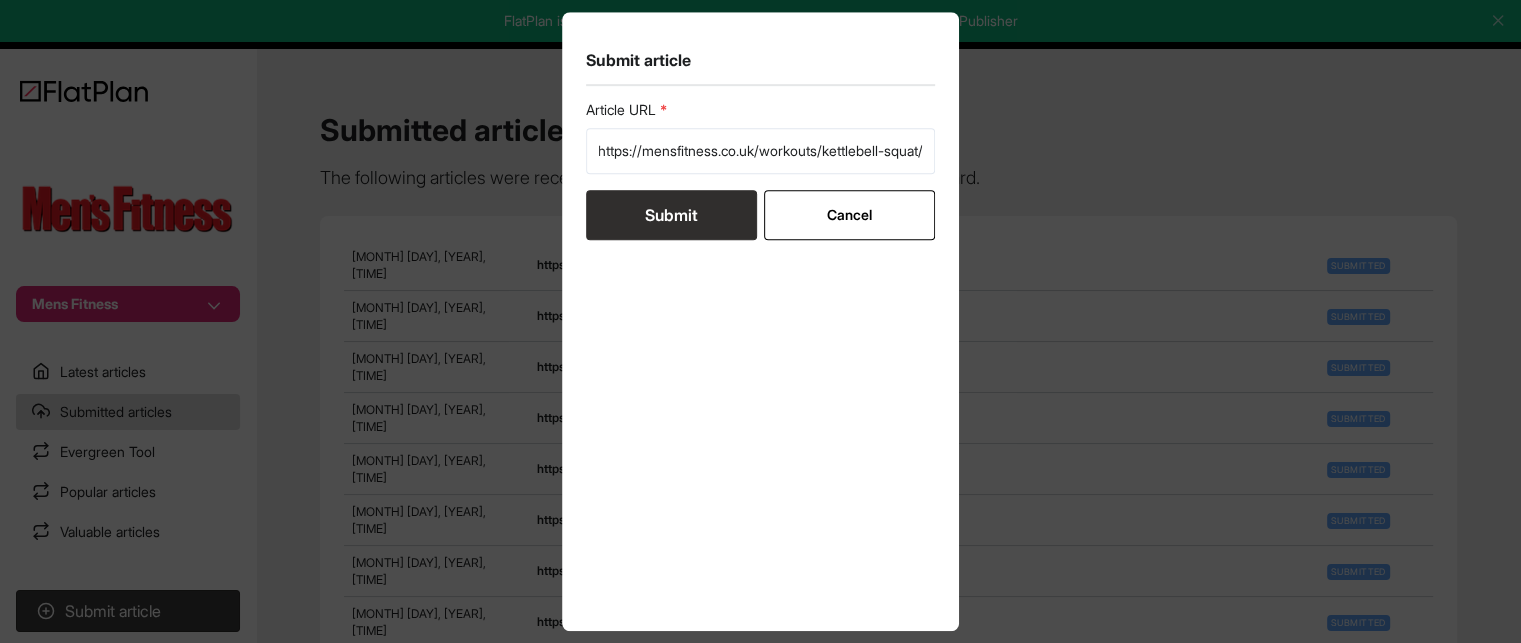 click on "Submit" at bounding box center (671, 215) 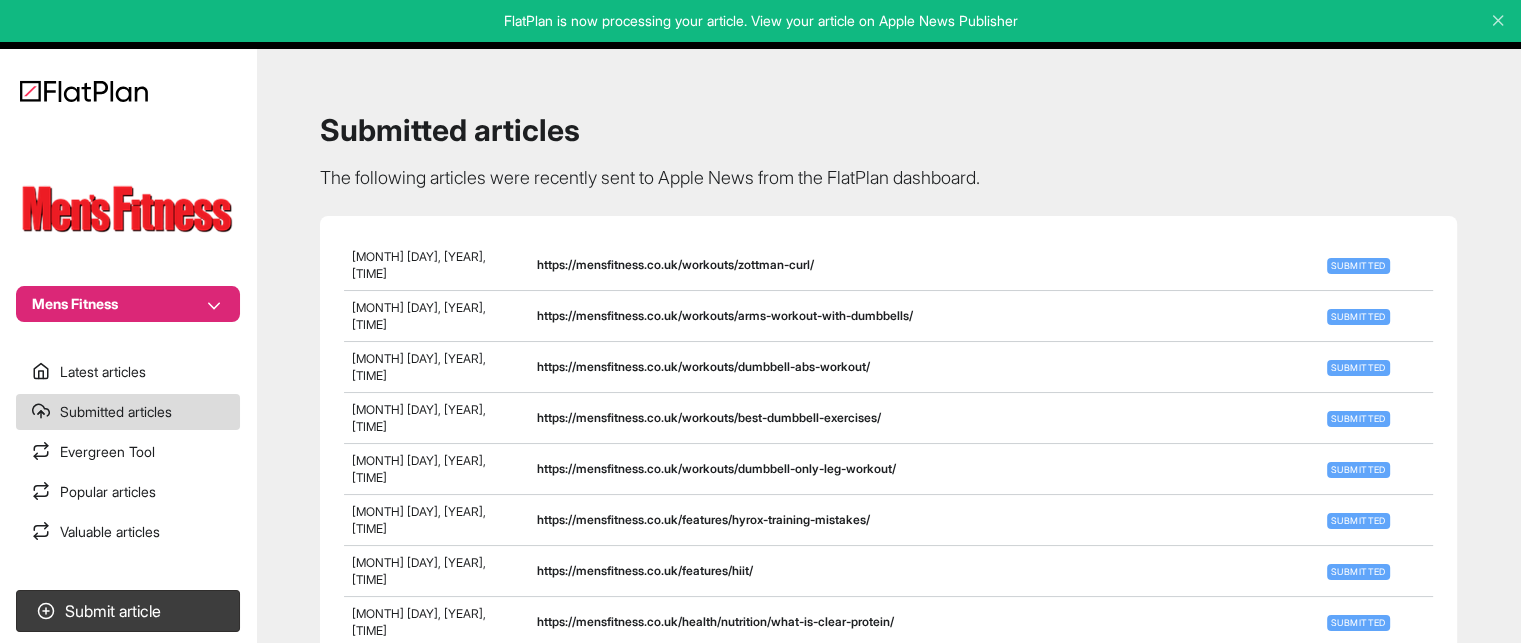 click on "Latest articles" at bounding box center [128, 372] 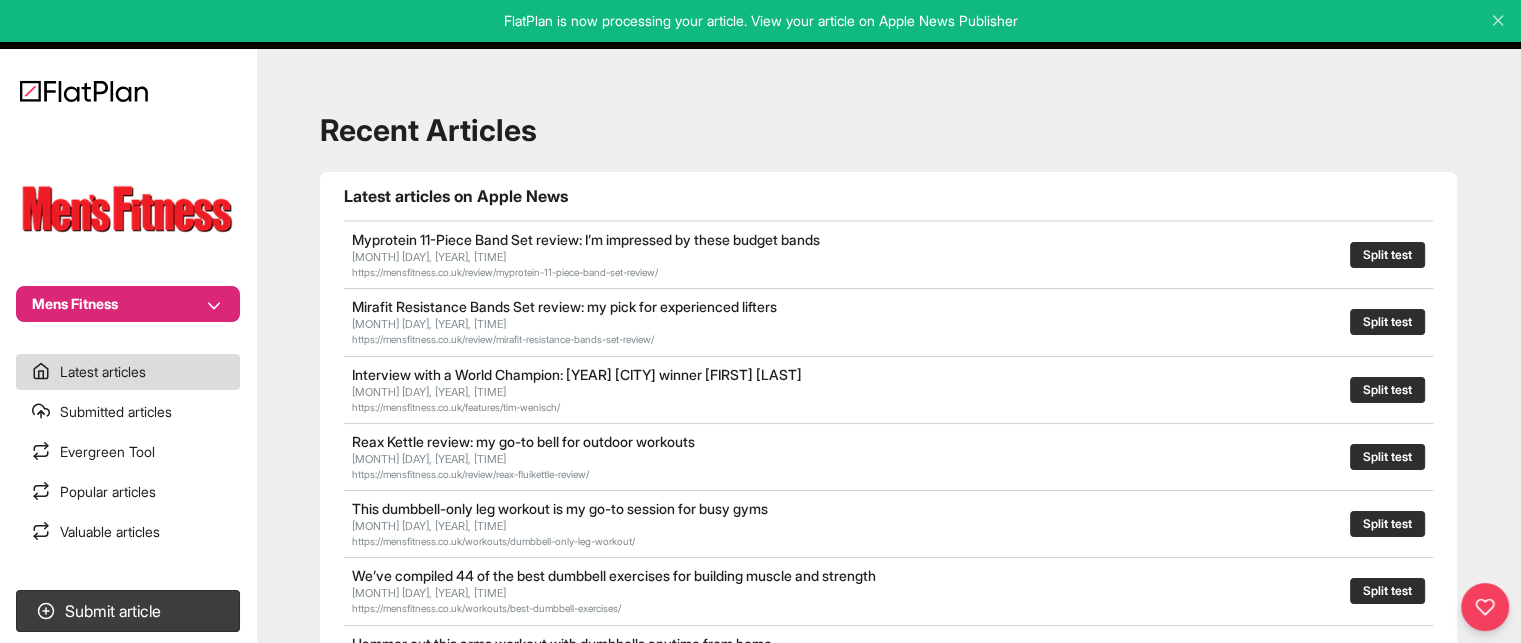click on "Submitted articles" at bounding box center (128, 412) 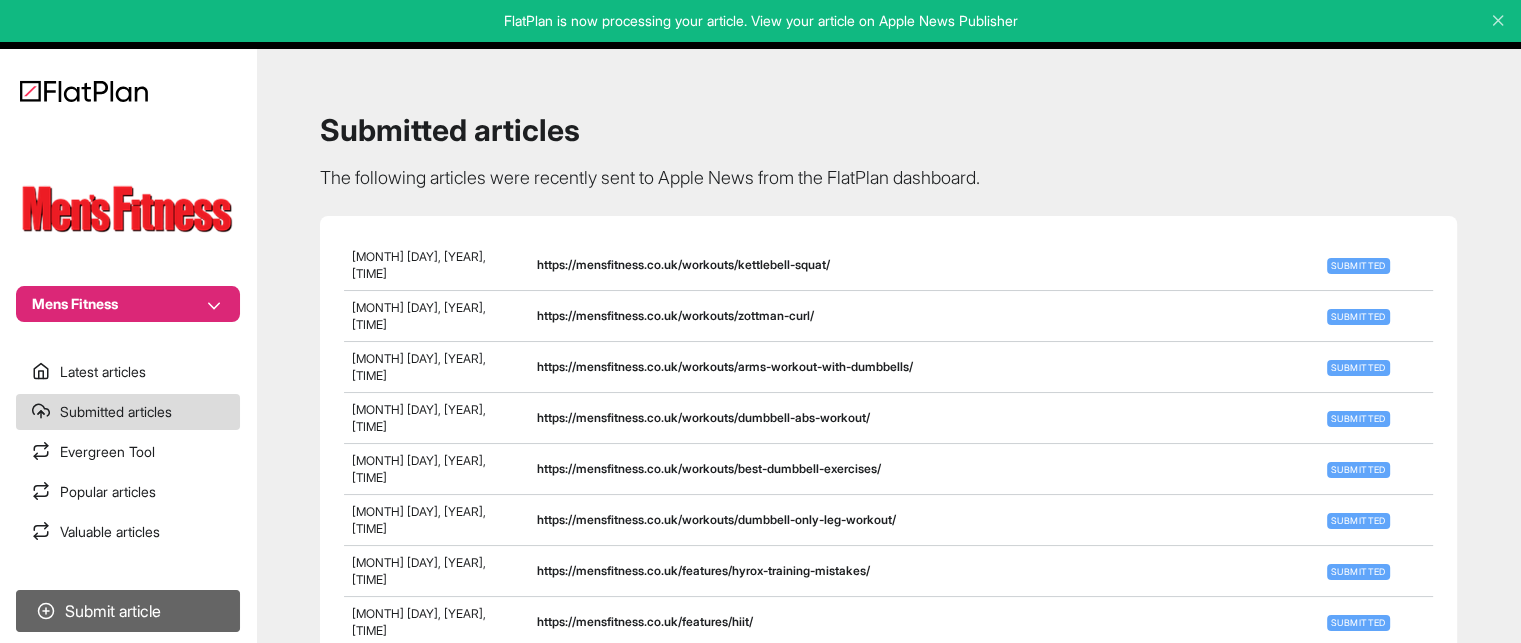 click on "Submit article" at bounding box center [128, 611] 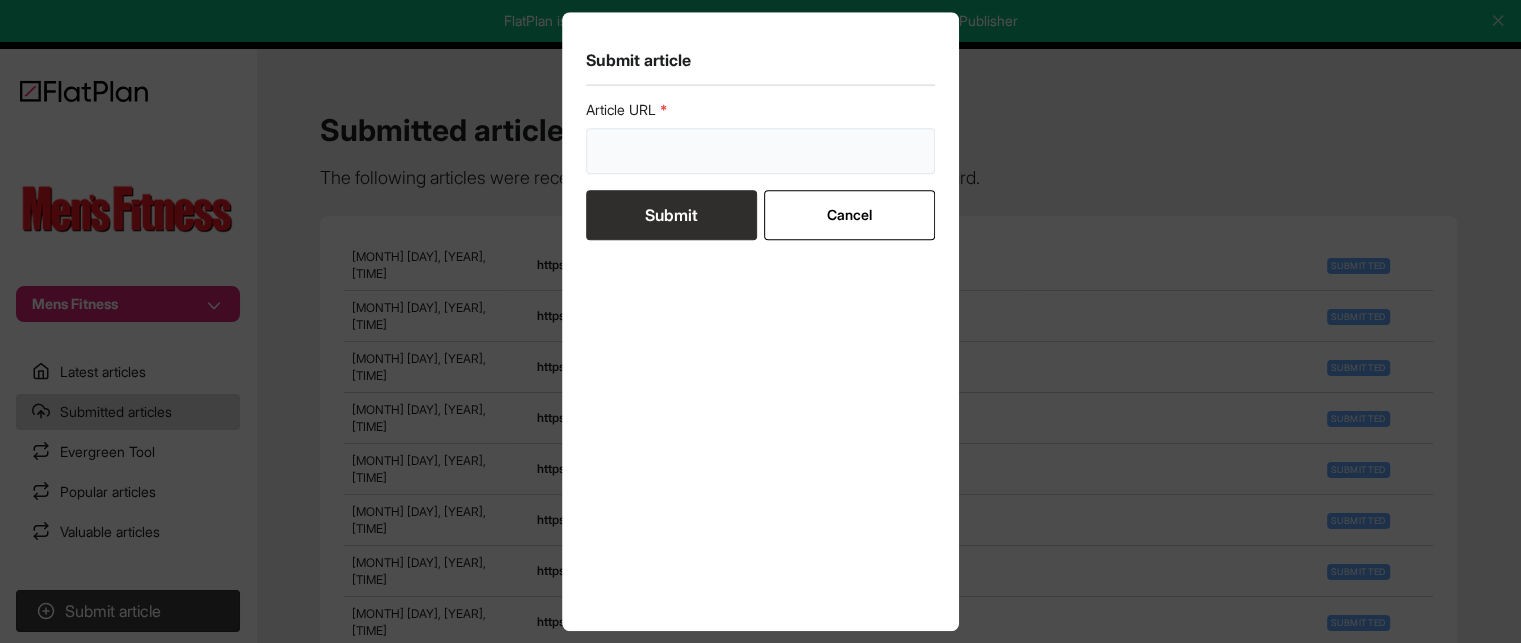 click at bounding box center (761, 151) 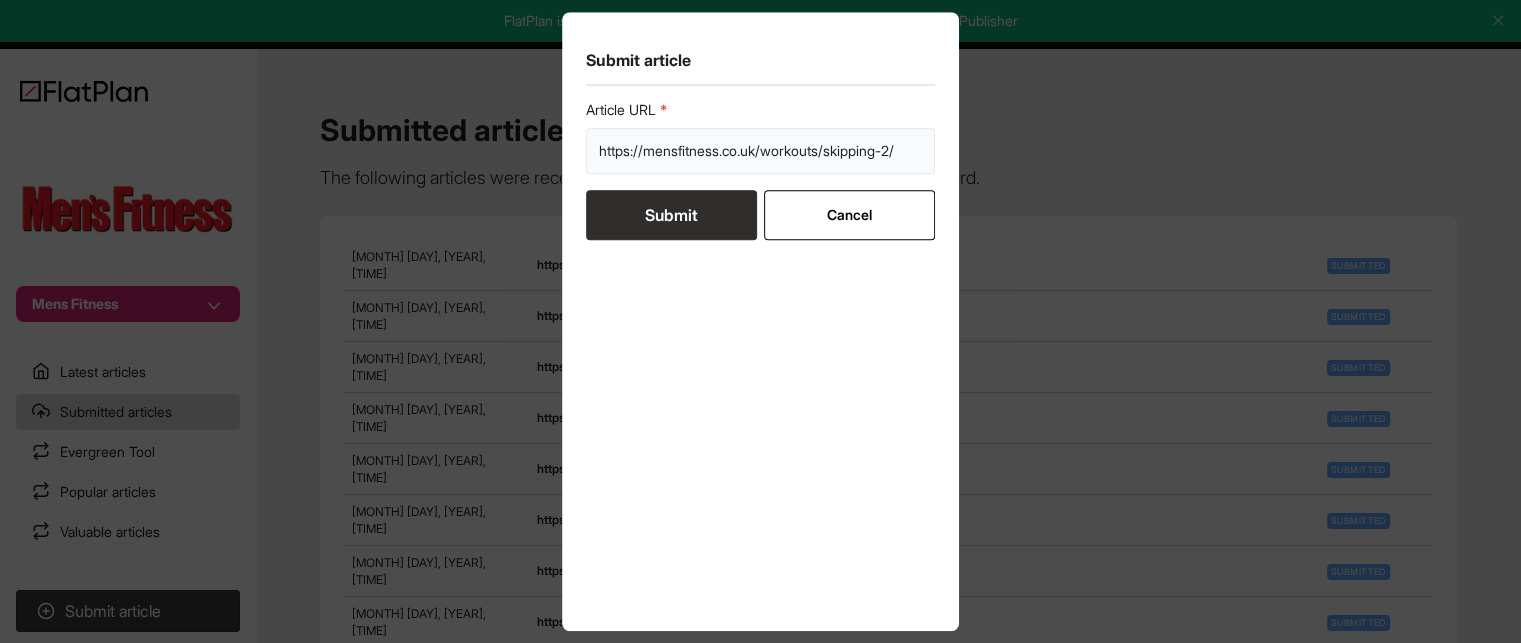 type on "https://mensfitness.co.uk/workouts/skipping-2/" 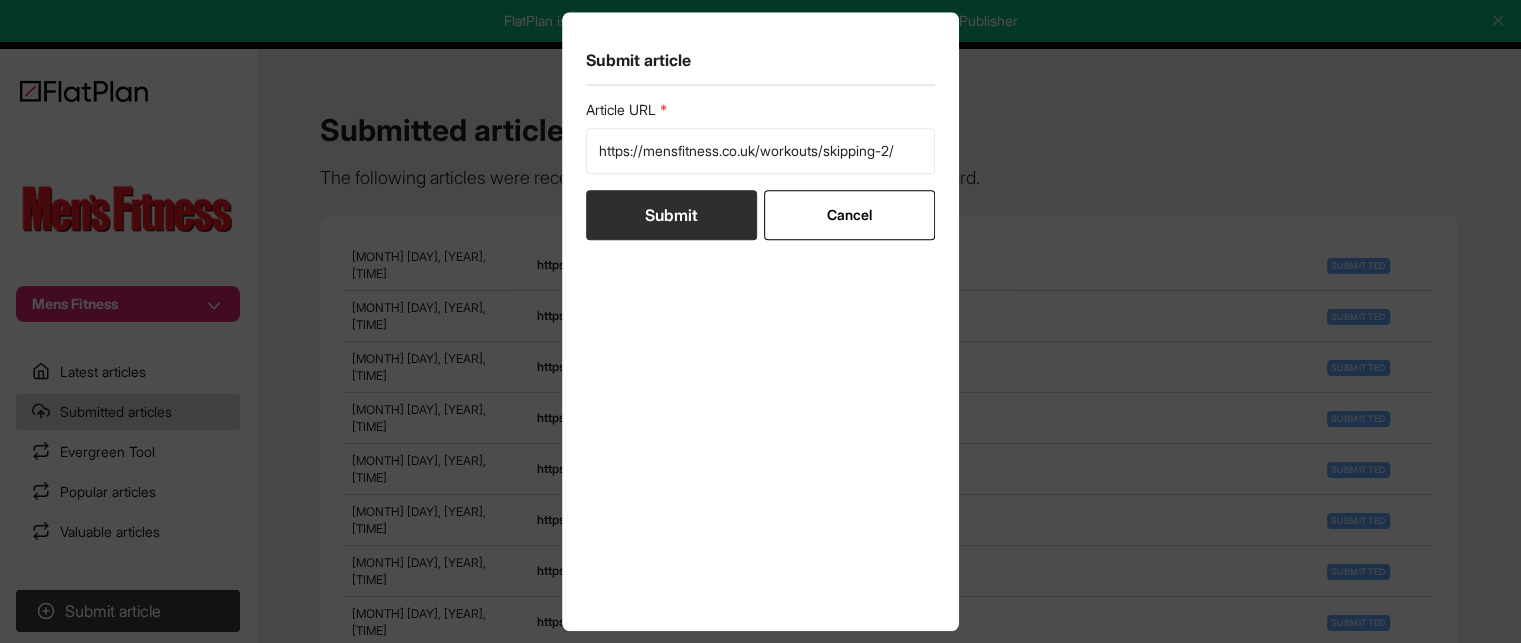click on "Submit" at bounding box center [671, 215] 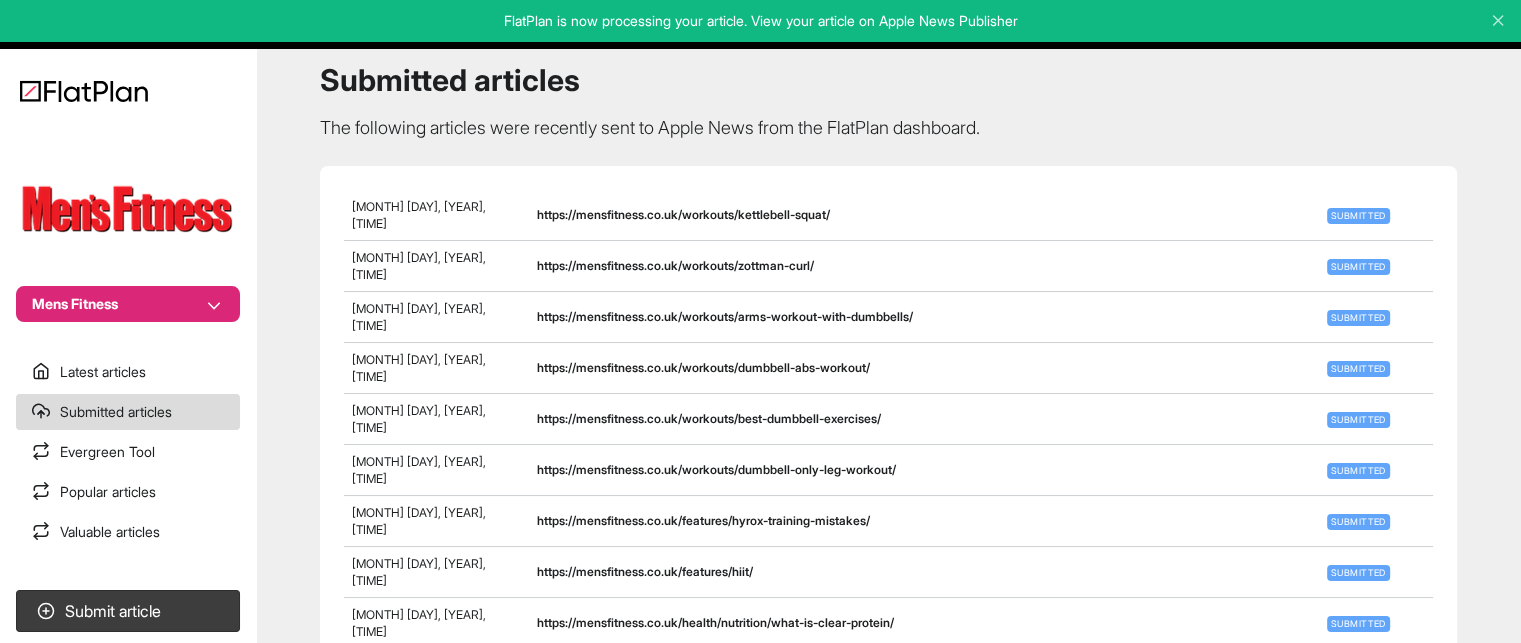 scroll, scrollTop: 74, scrollLeft: 0, axis: vertical 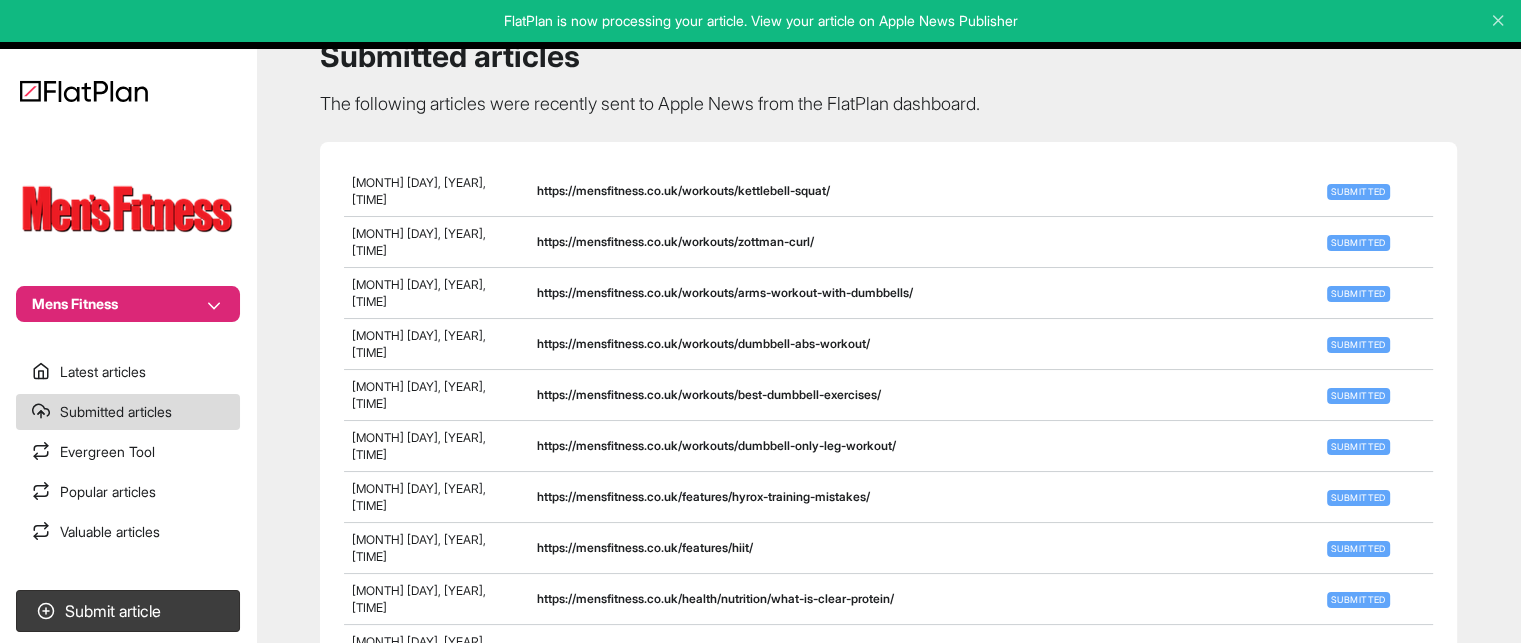 click on "Submitted articles" at bounding box center [128, 412] 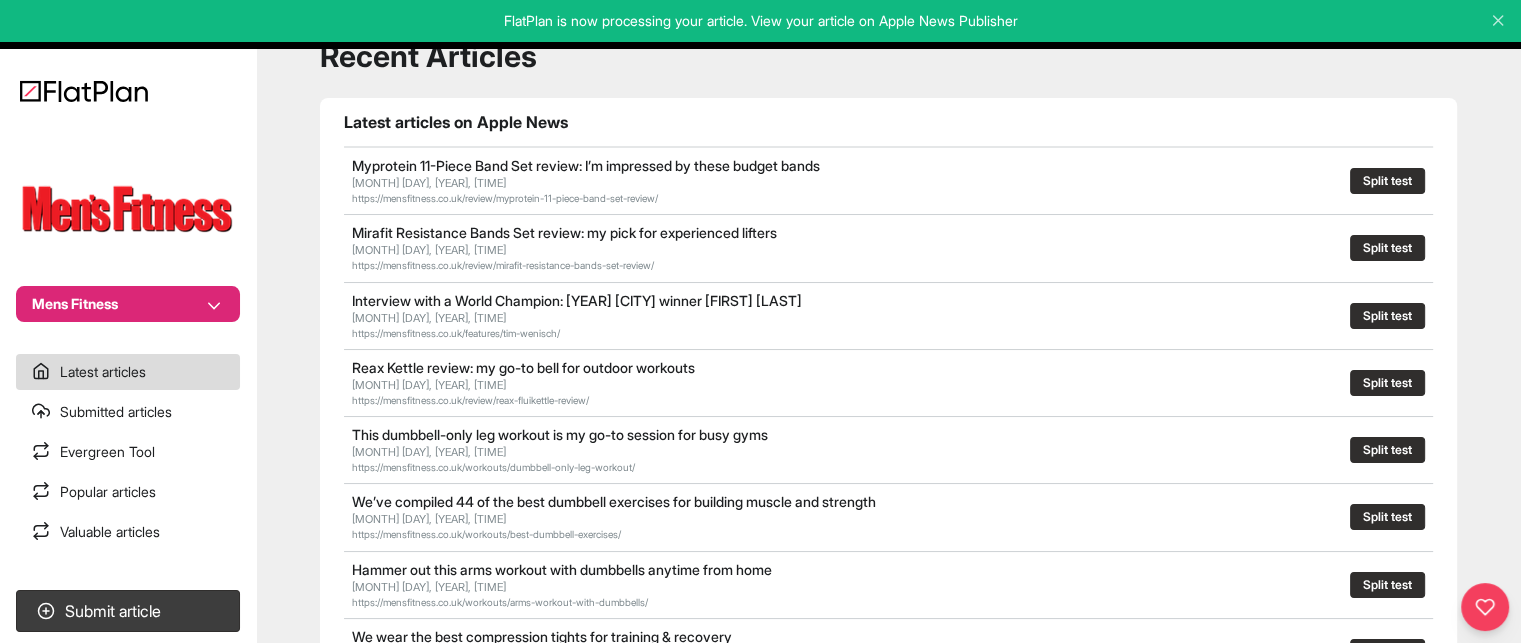 click on "Submitted articles" at bounding box center [128, 412] 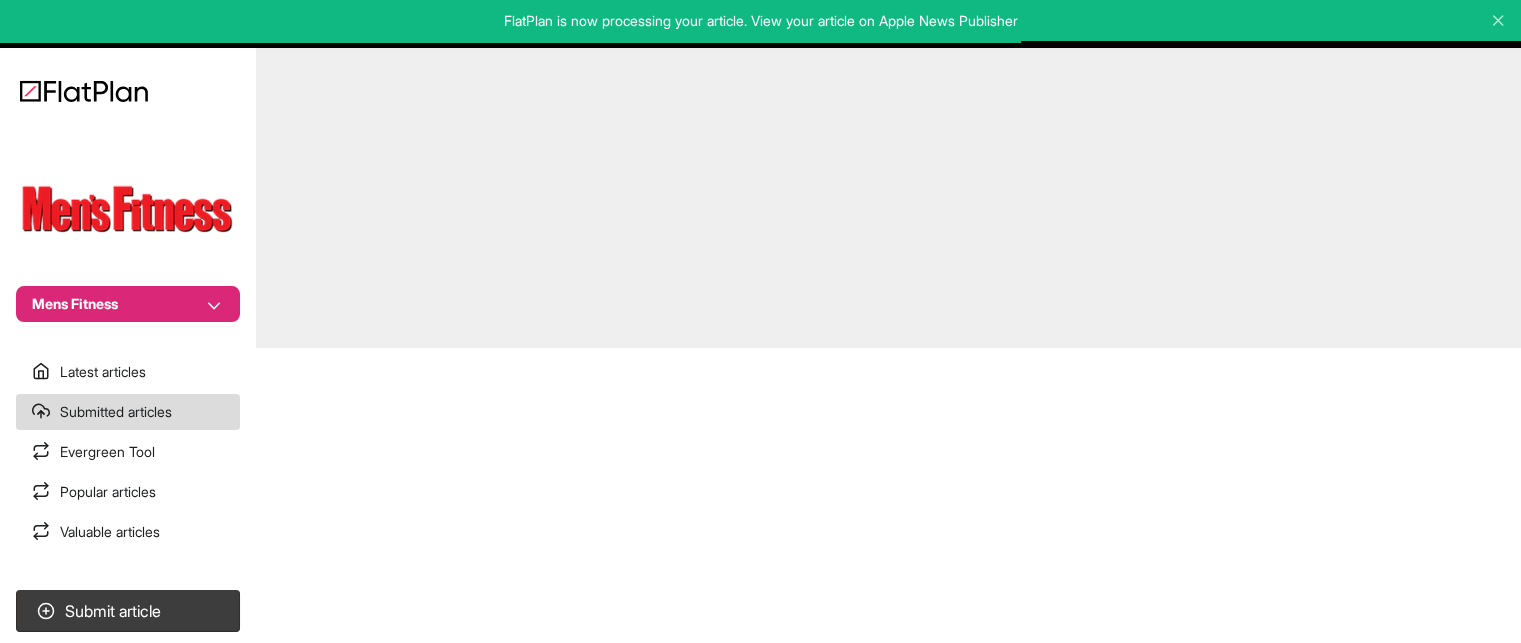 scroll, scrollTop: 0, scrollLeft: 0, axis: both 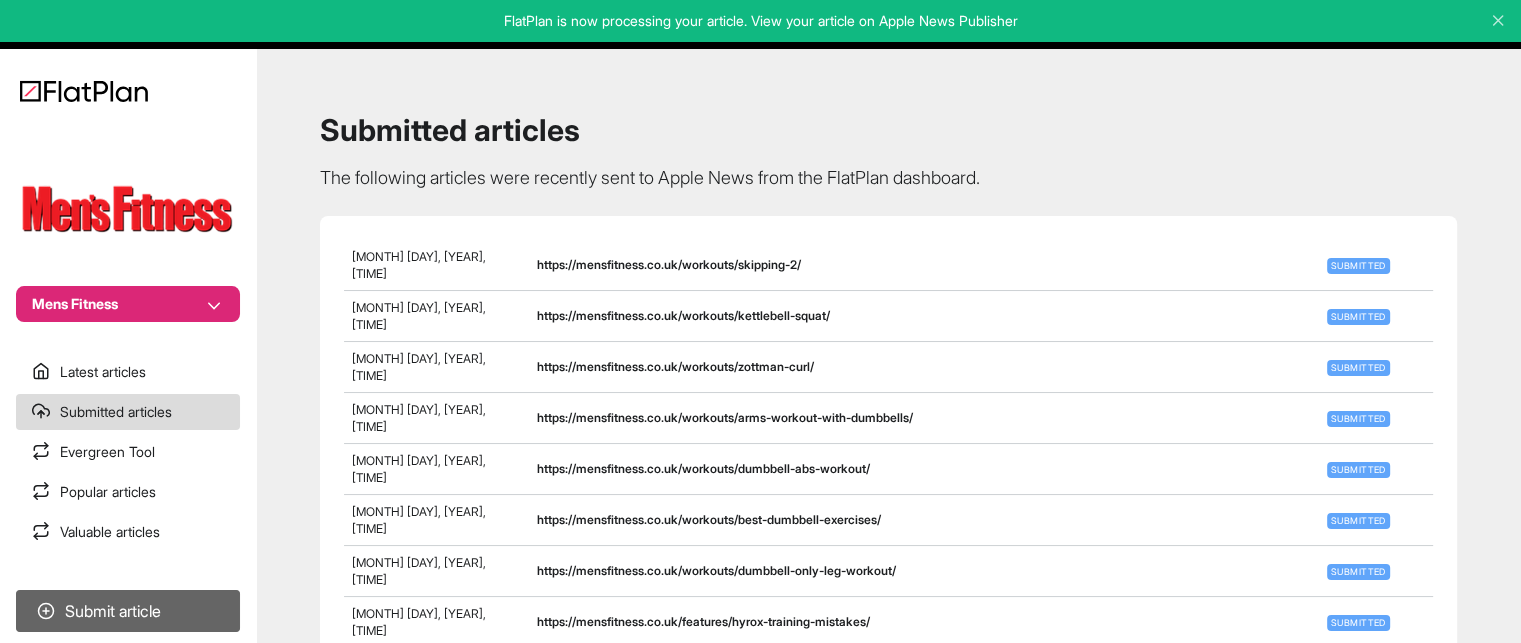 click on "Submit article" at bounding box center [128, 611] 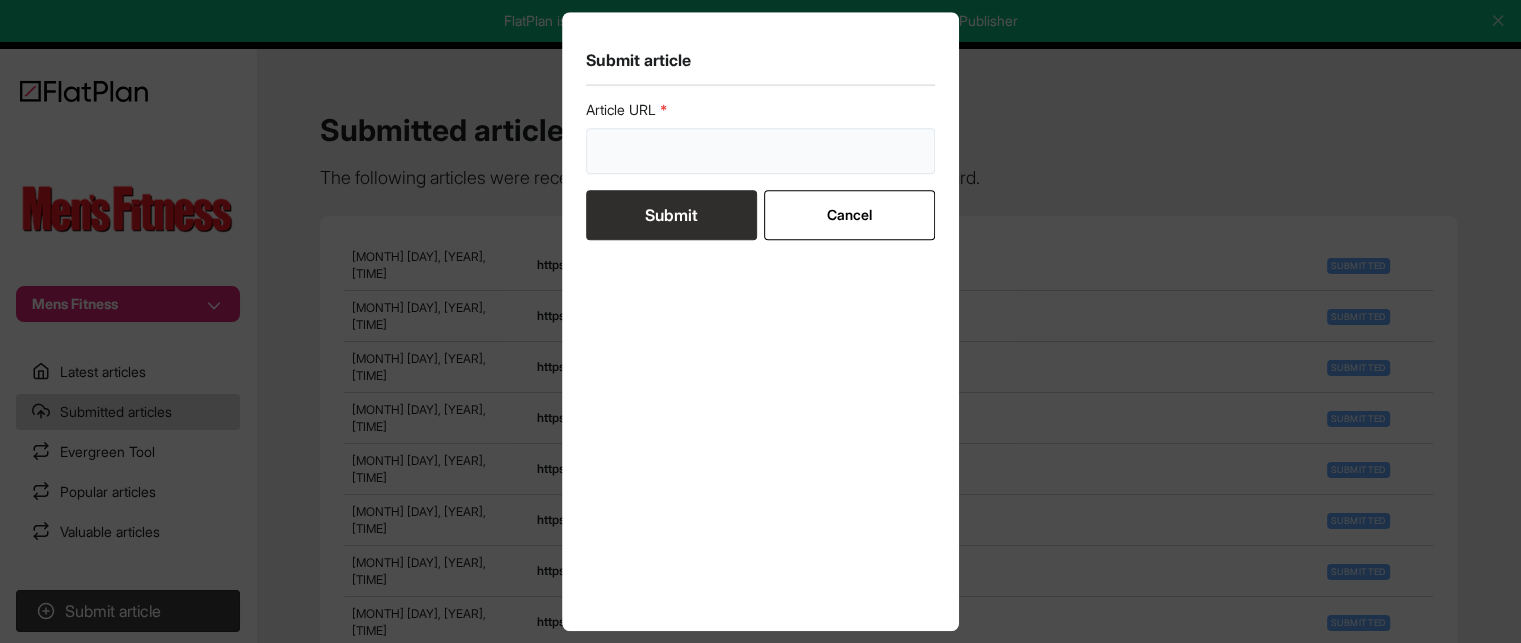 click at bounding box center (761, 151) 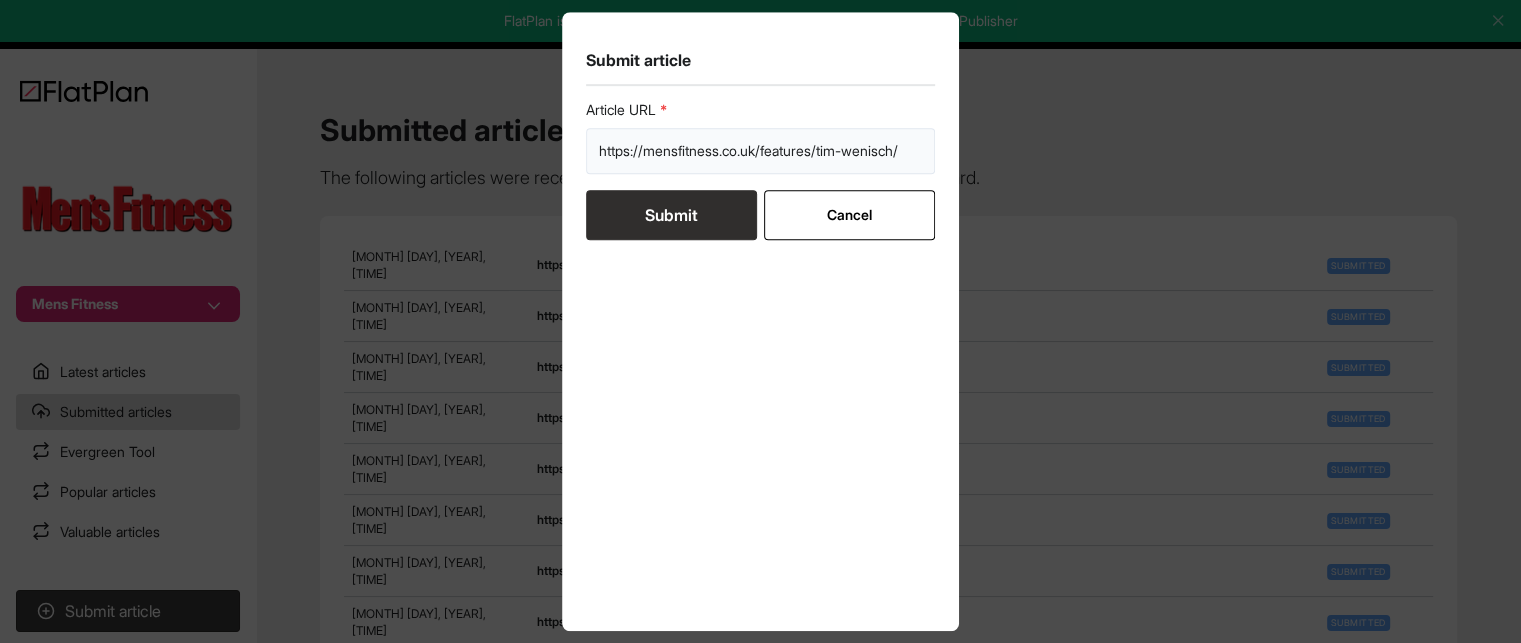 type on "https://mensfitness.co.uk/features/tim-wenisch/" 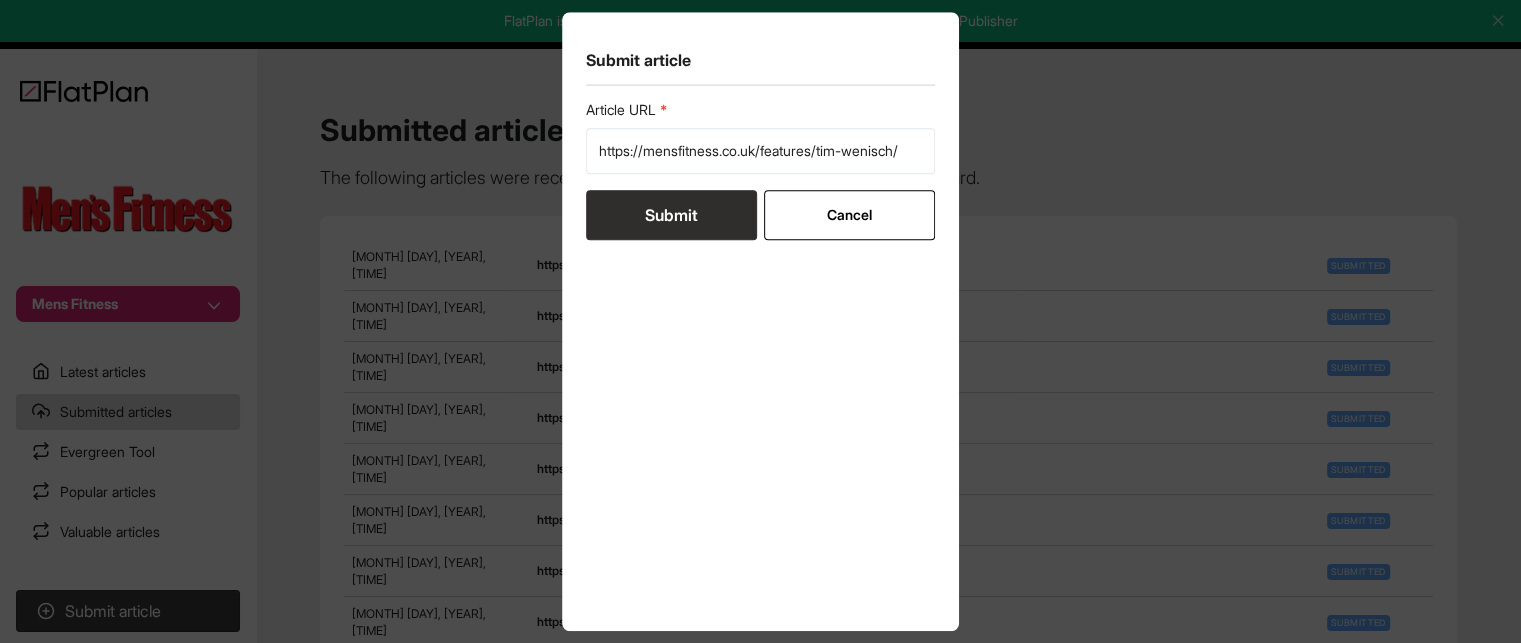click on "Submit" at bounding box center [671, 215] 